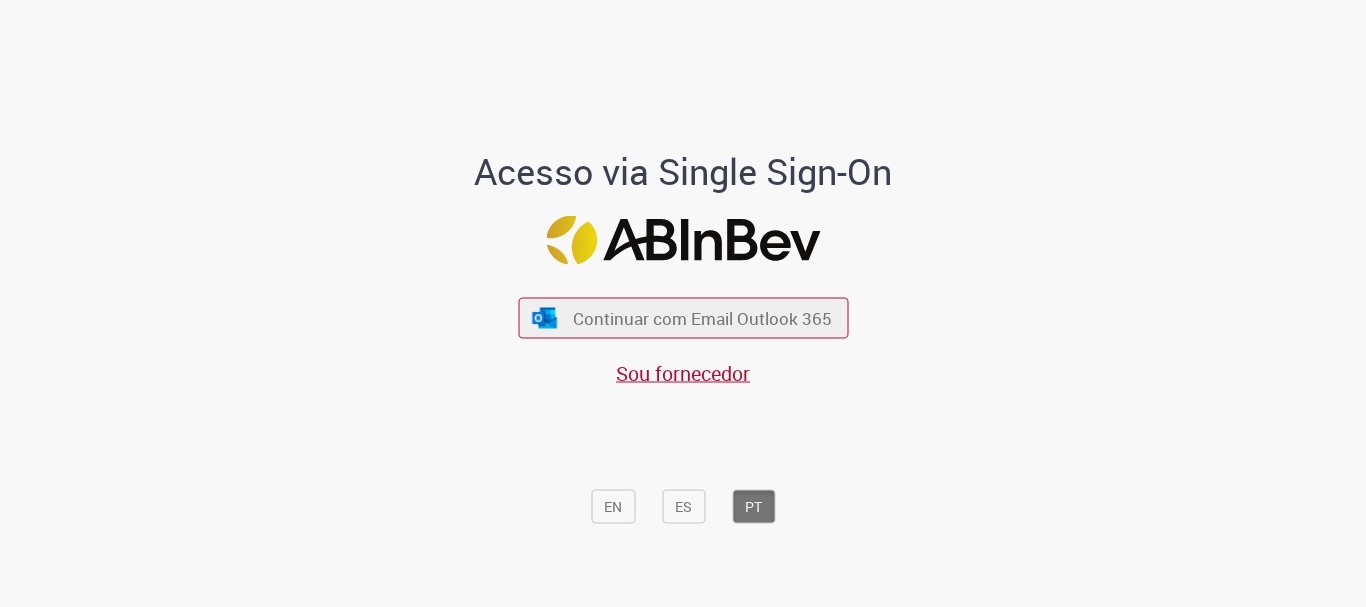 scroll, scrollTop: 0, scrollLeft: 0, axis: both 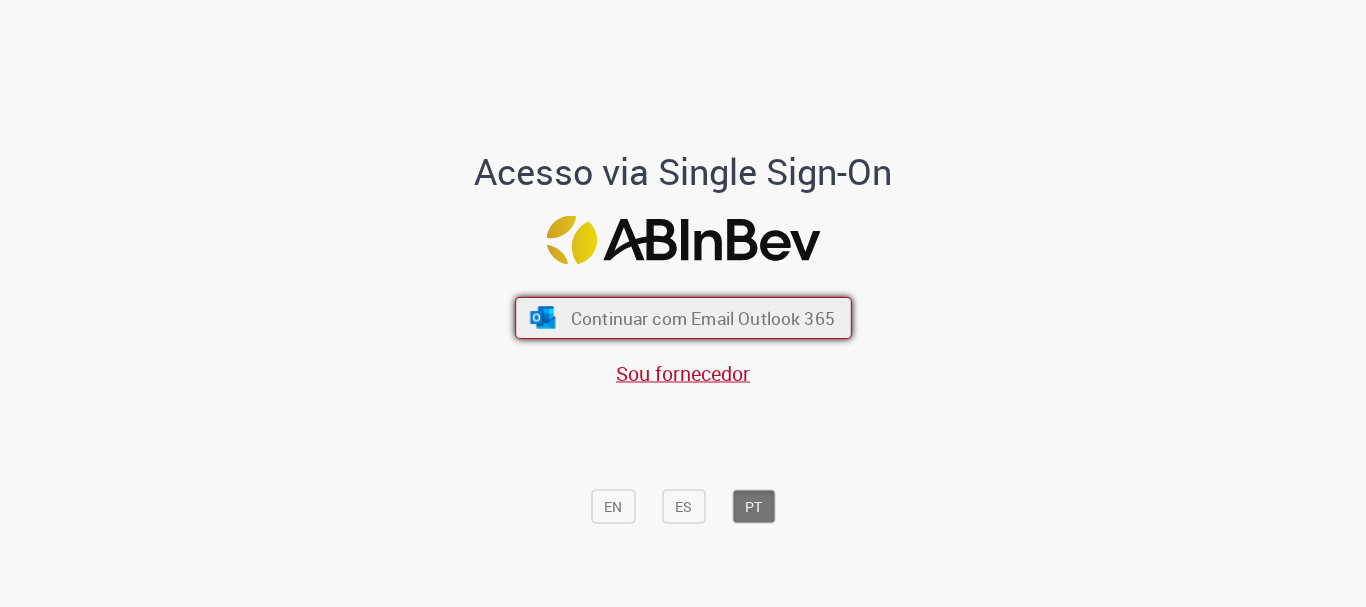 click on "Continuar com Email Outlook 365" at bounding box center (683, 318) 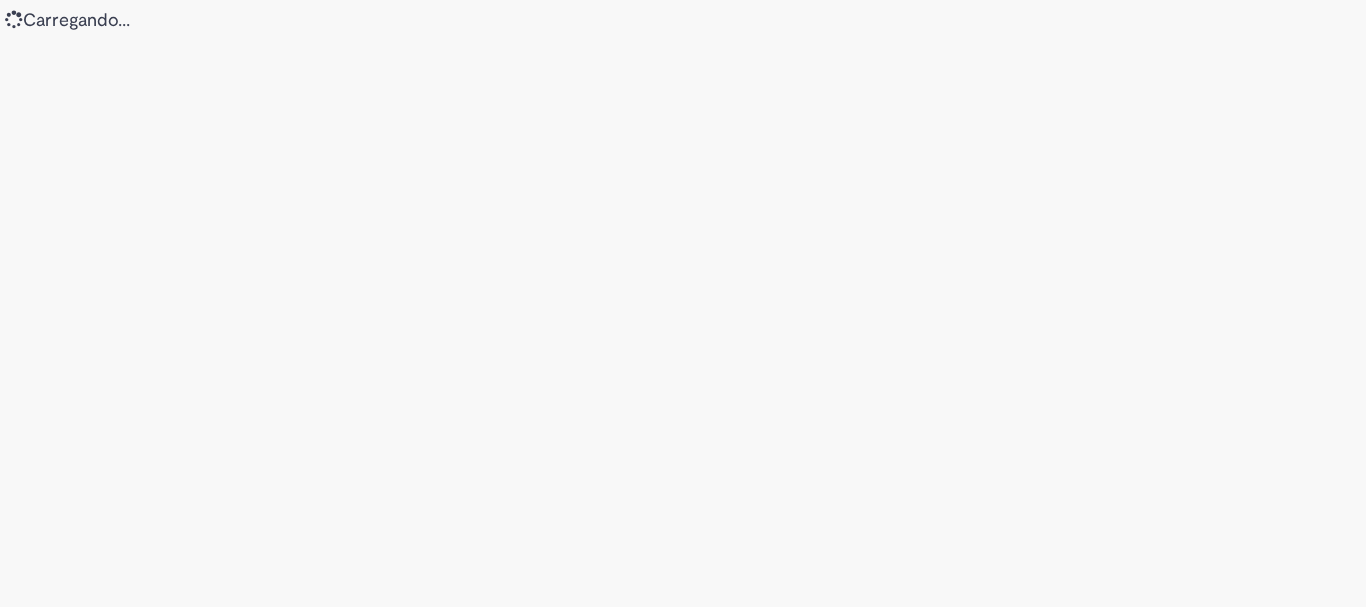 scroll, scrollTop: 0, scrollLeft: 0, axis: both 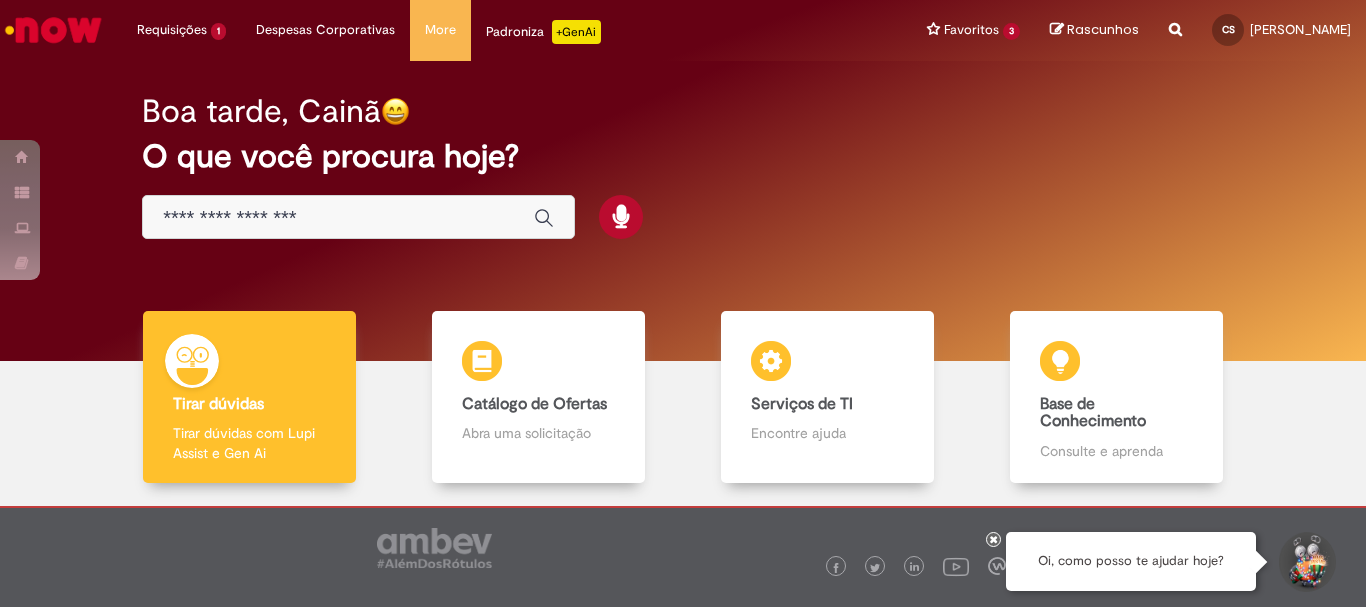 click at bounding box center (1306, 562) 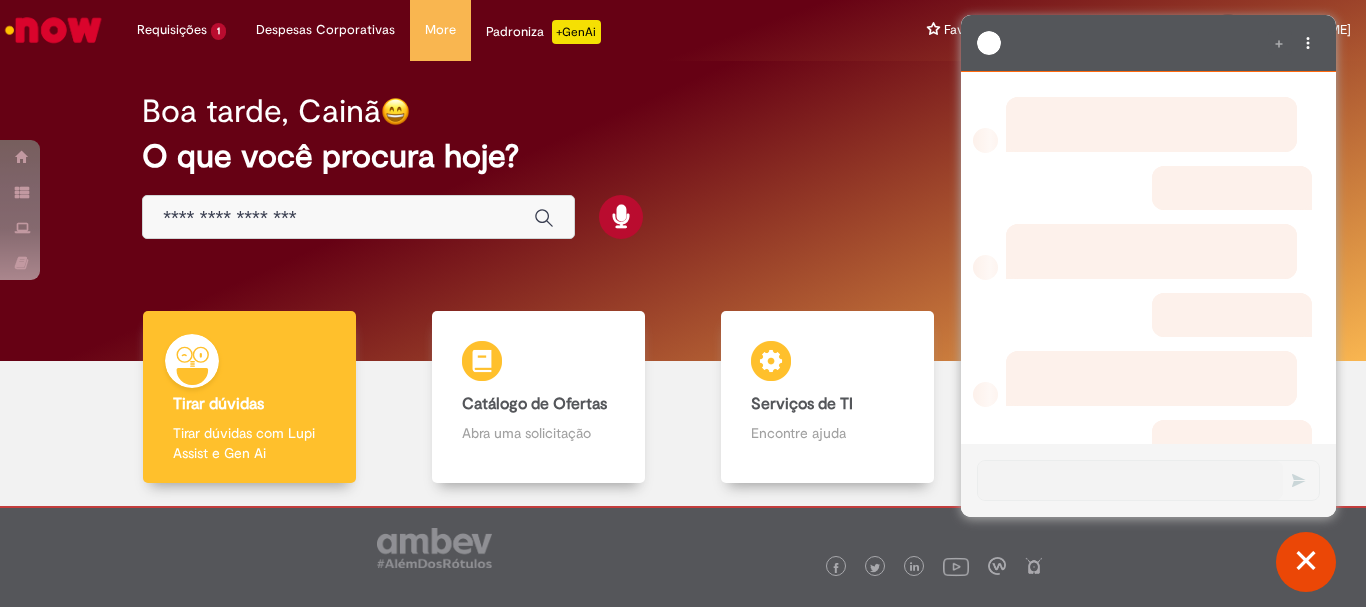 scroll, scrollTop: 0, scrollLeft: 0, axis: both 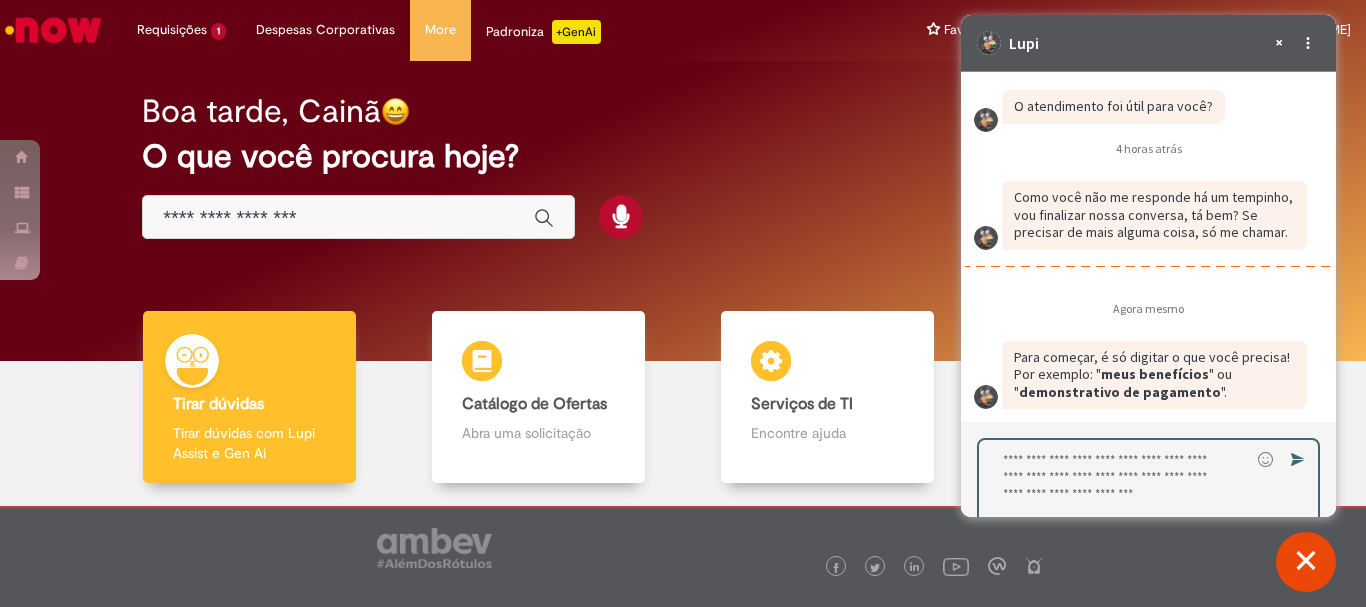 click at bounding box center (1114, 486) 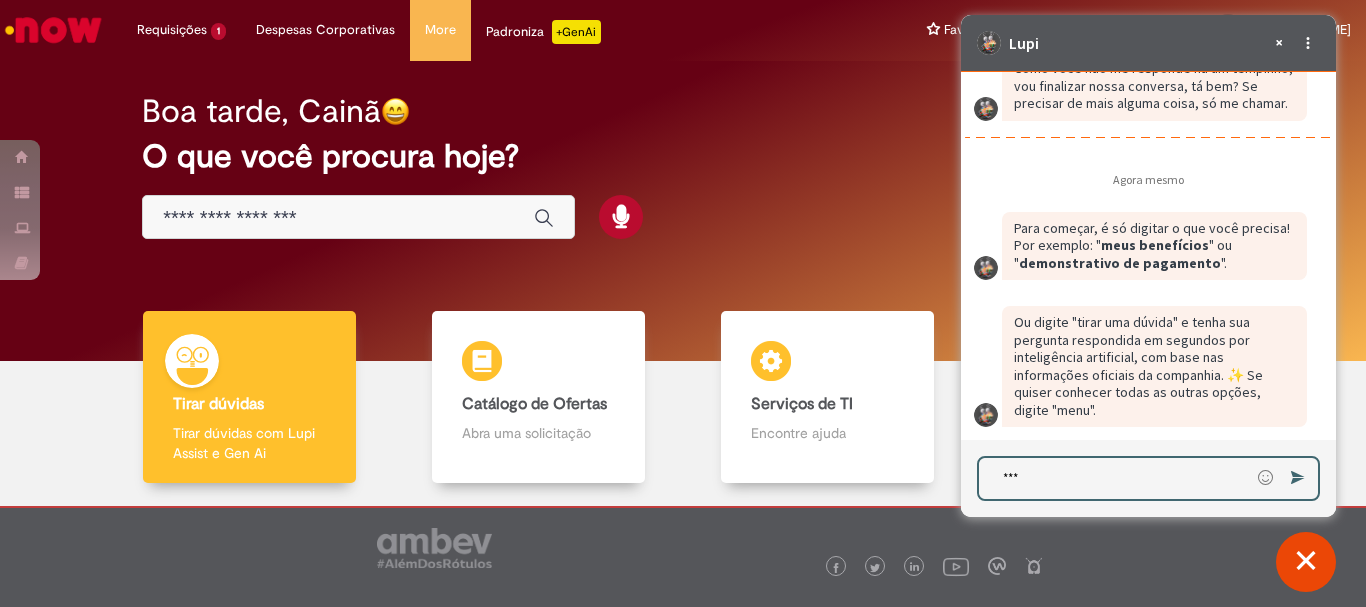 type on "****" 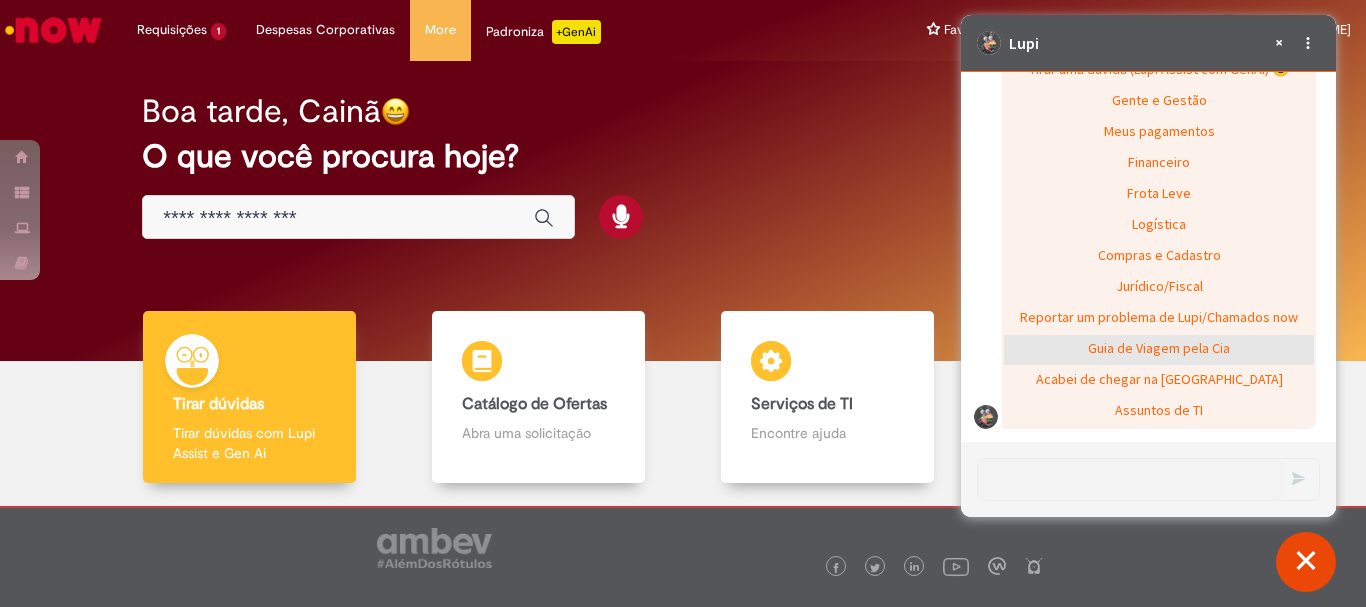 scroll, scrollTop: 3260, scrollLeft: 0, axis: vertical 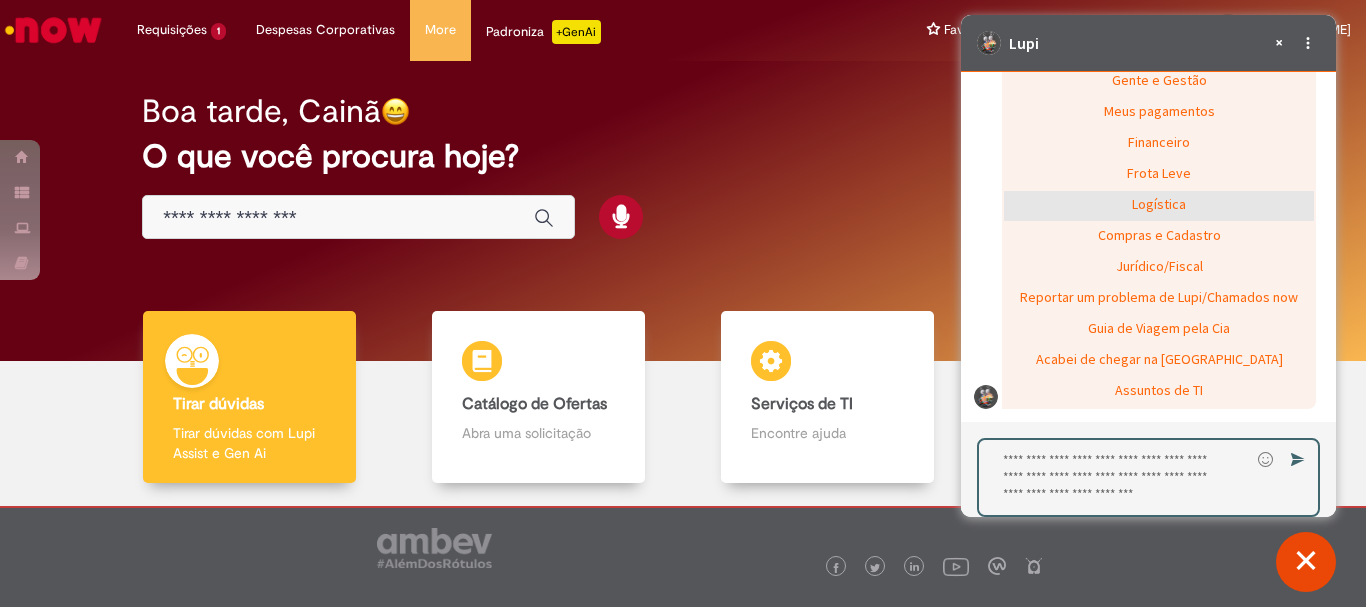 click on "Logística" 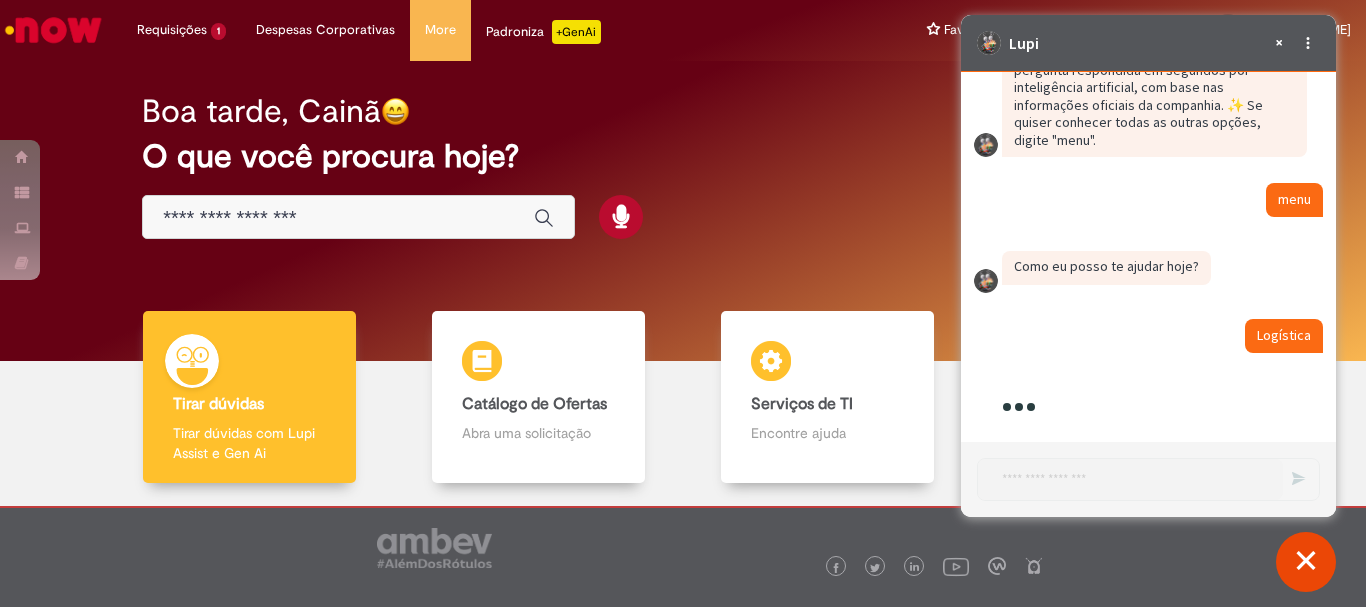 scroll, scrollTop: 3224, scrollLeft: 0, axis: vertical 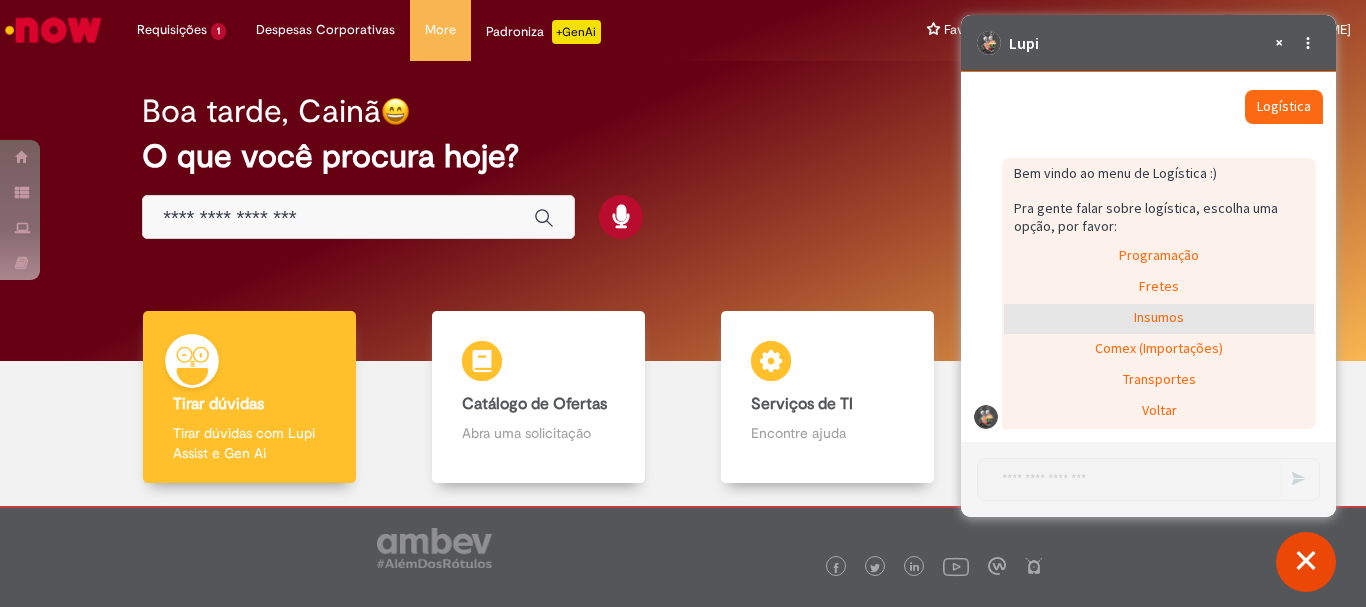 click on "Insumos" 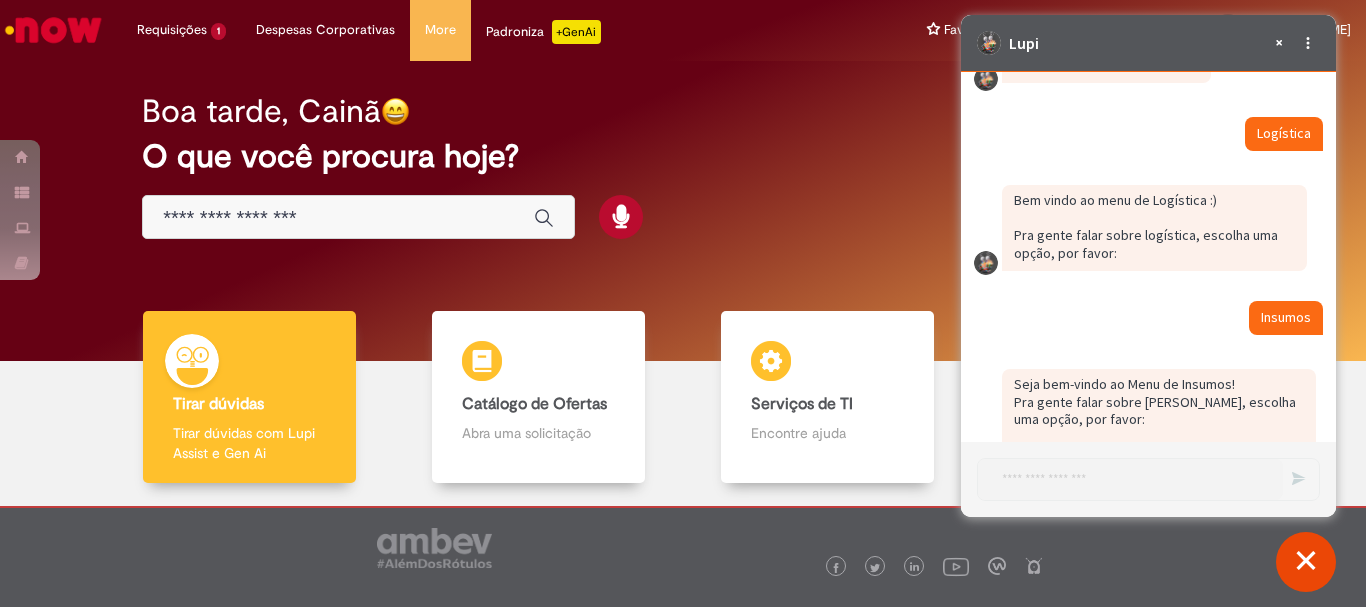 scroll, scrollTop: 3328, scrollLeft: 0, axis: vertical 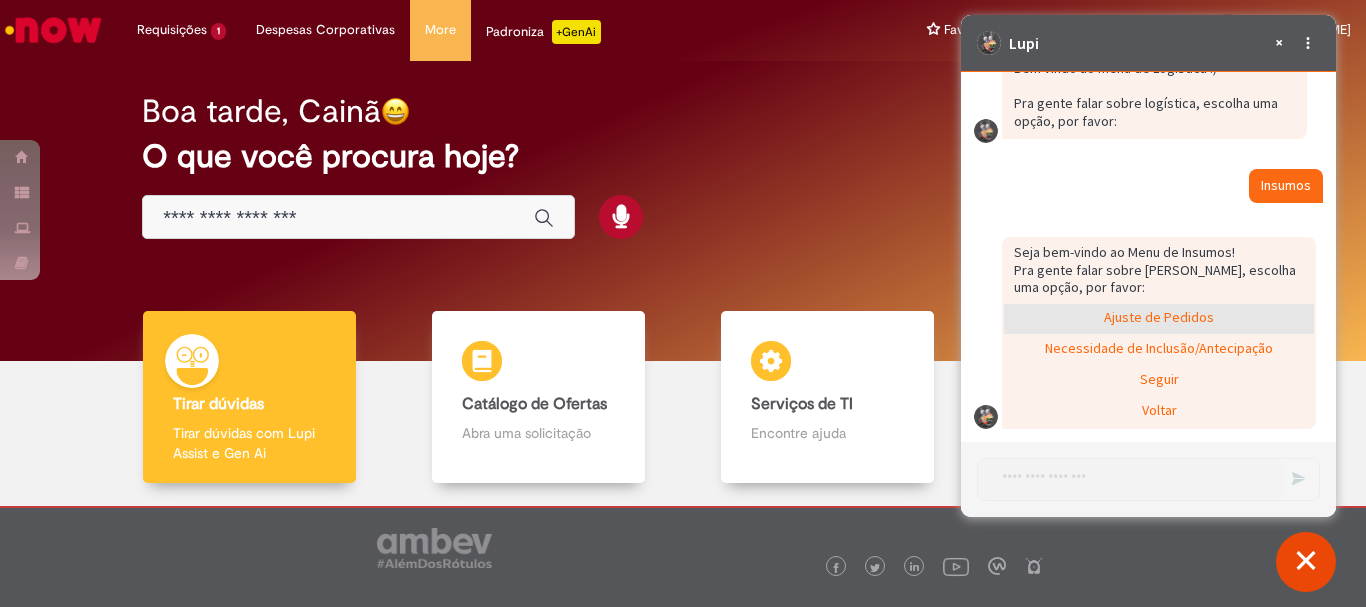 click on "Ajuste de Pedidos" 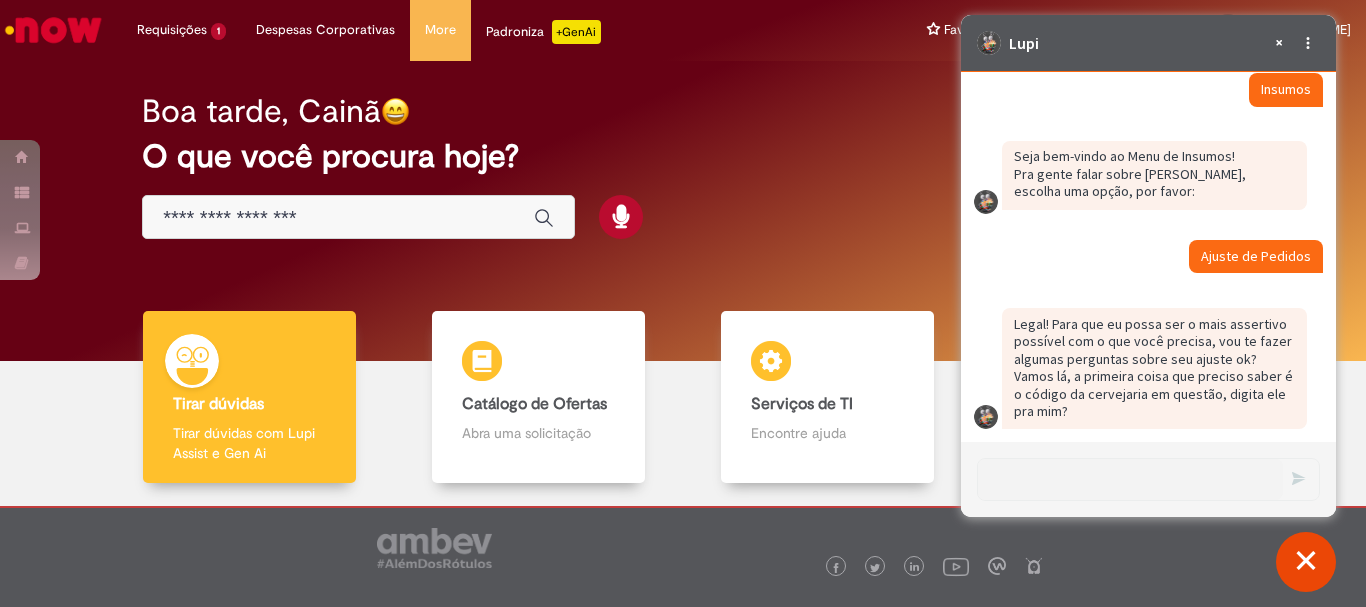 scroll, scrollTop: 3453, scrollLeft: 0, axis: vertical 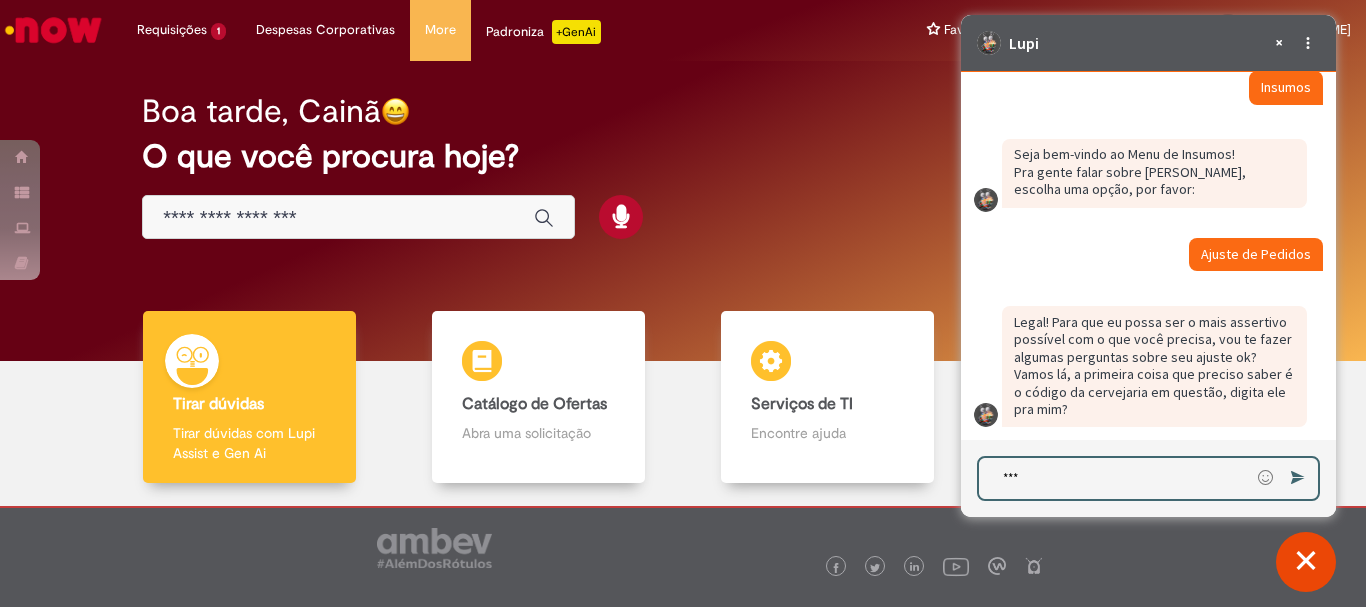 type on "****" 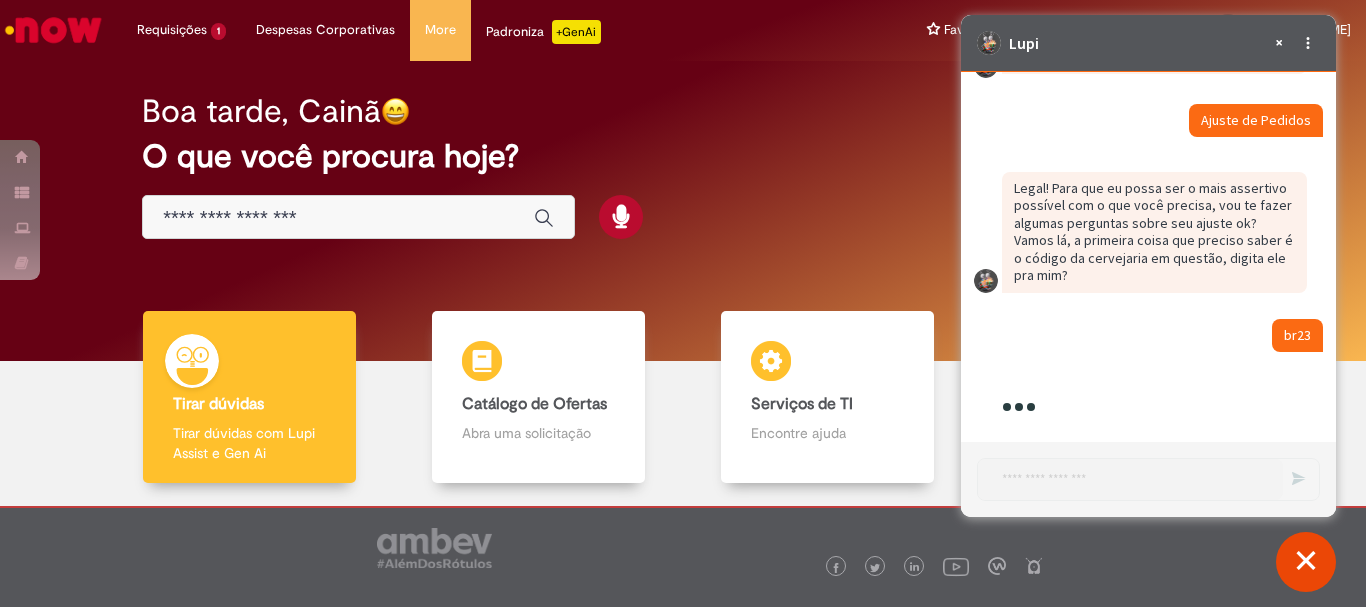 scroll, scrollTop: 3630, scrollLeft: 0, axis: vertical 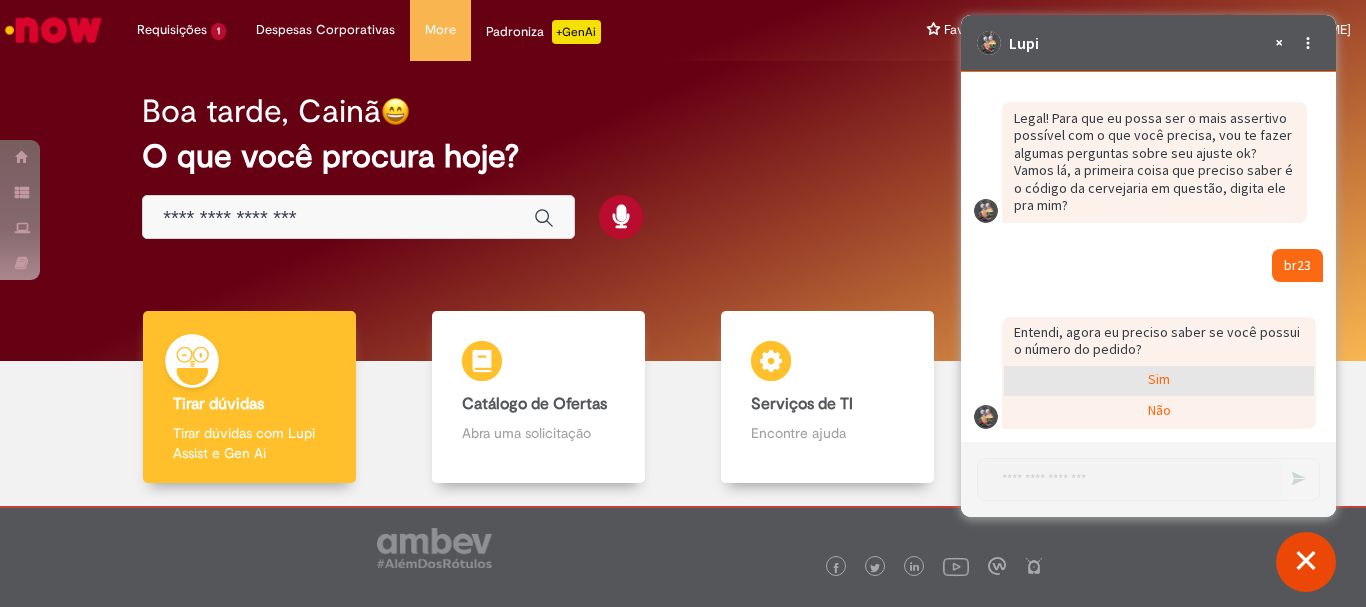 click on "Sim" 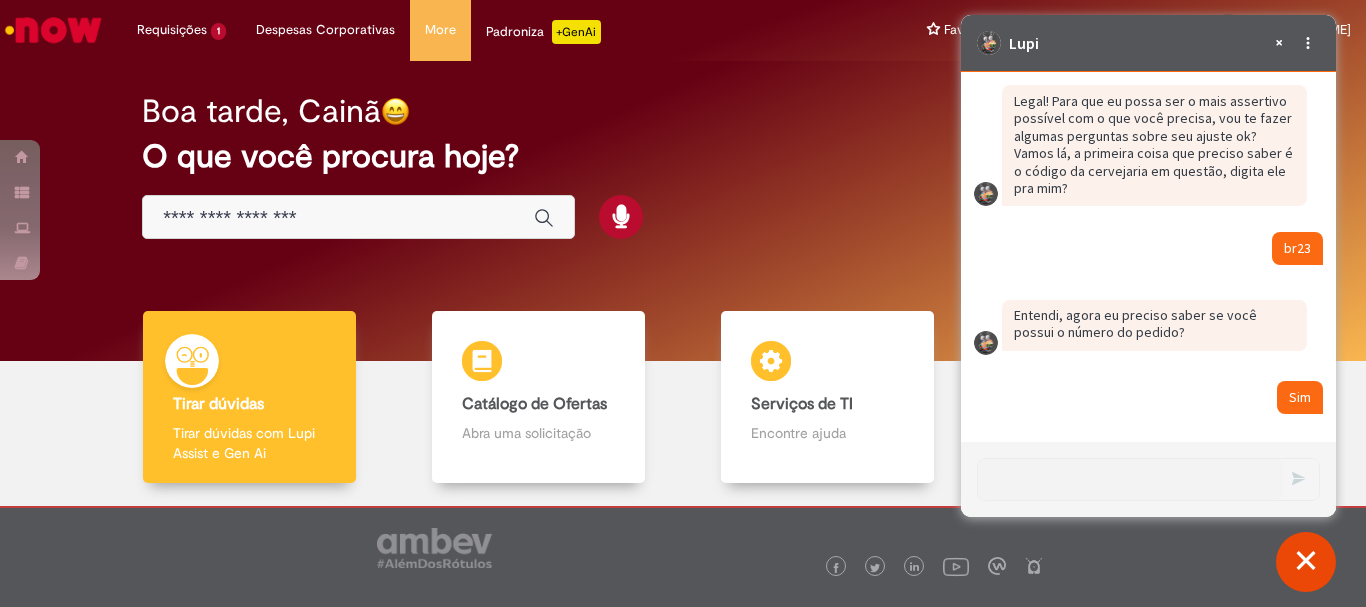 scroll, scrollTop: 3709, scrollLeft: 0, axis: vertical 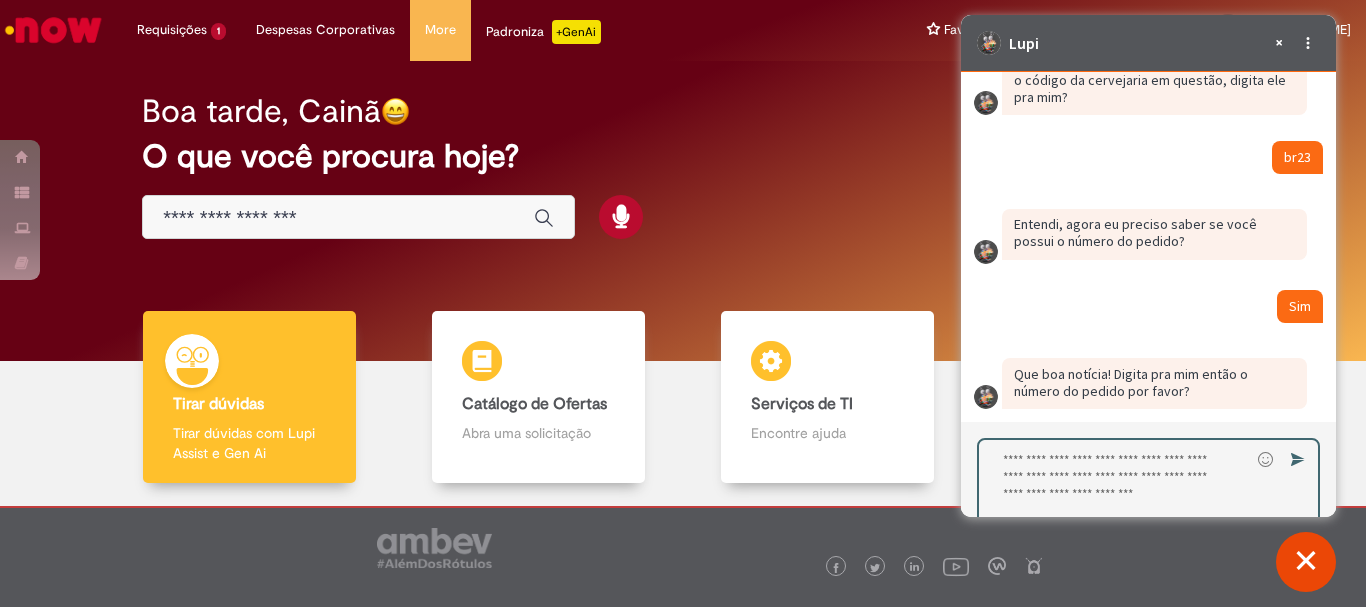 paste on "**********" 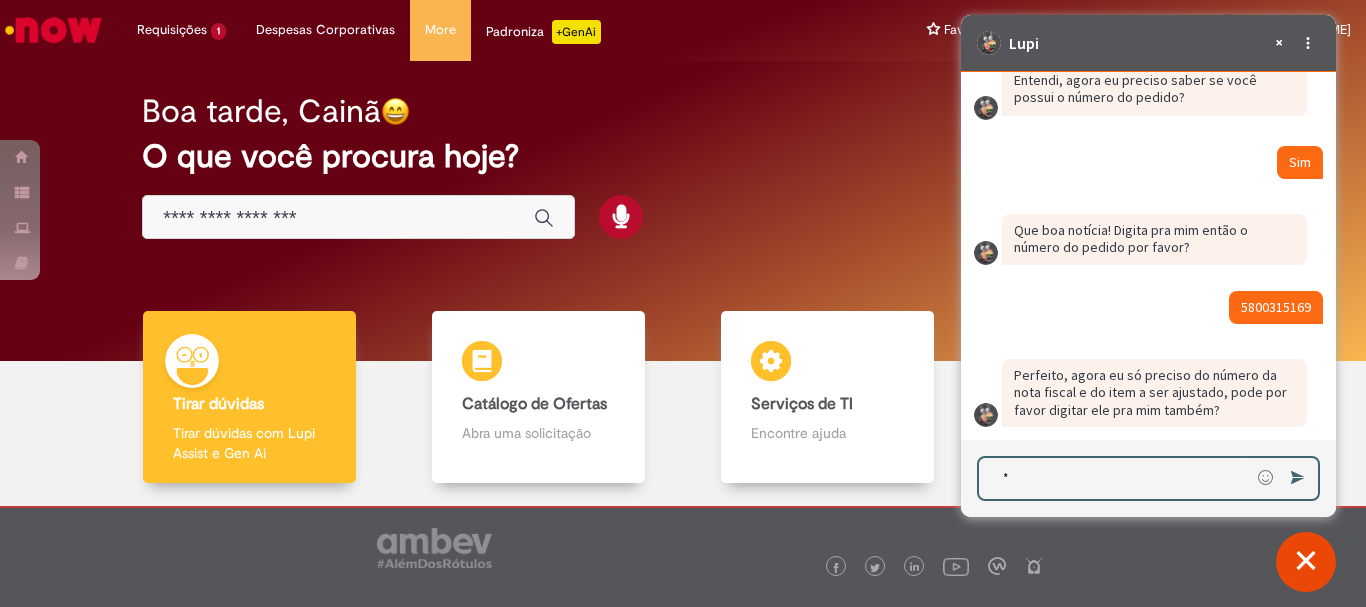 scroll, scrollTop: 3883, scrollLeft: 0, axis: vertical 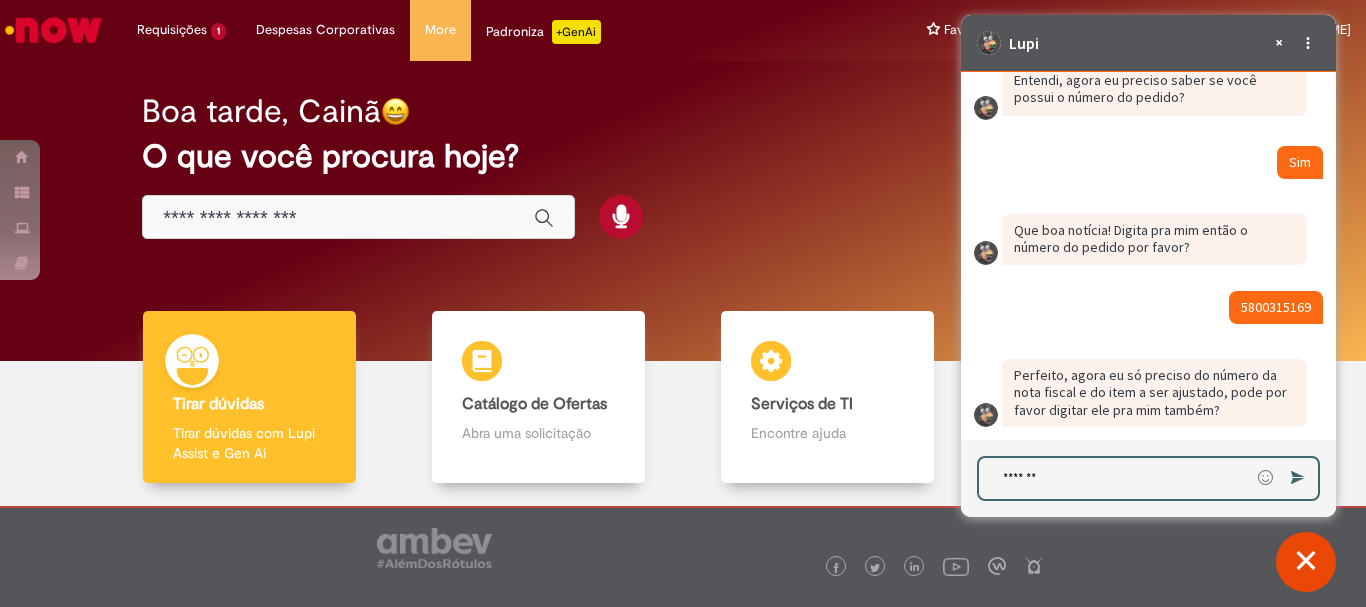 type on "********" 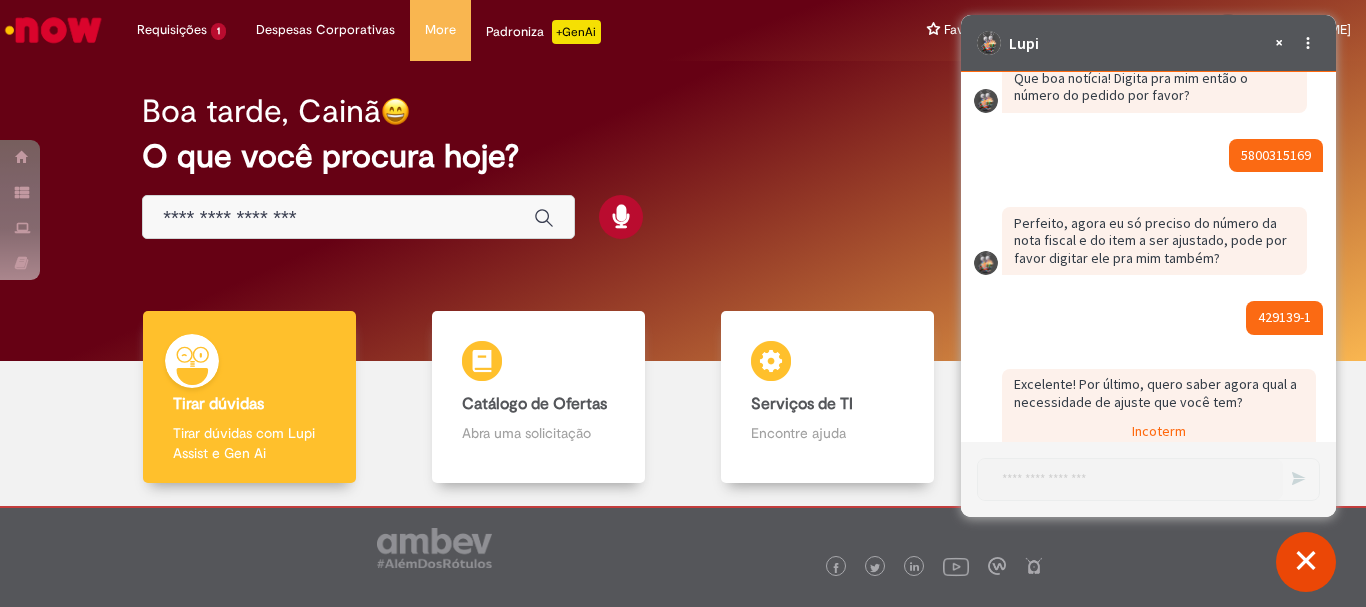 scroll, scrollTop: 4304, scrollLeft: 0, axis: vertical 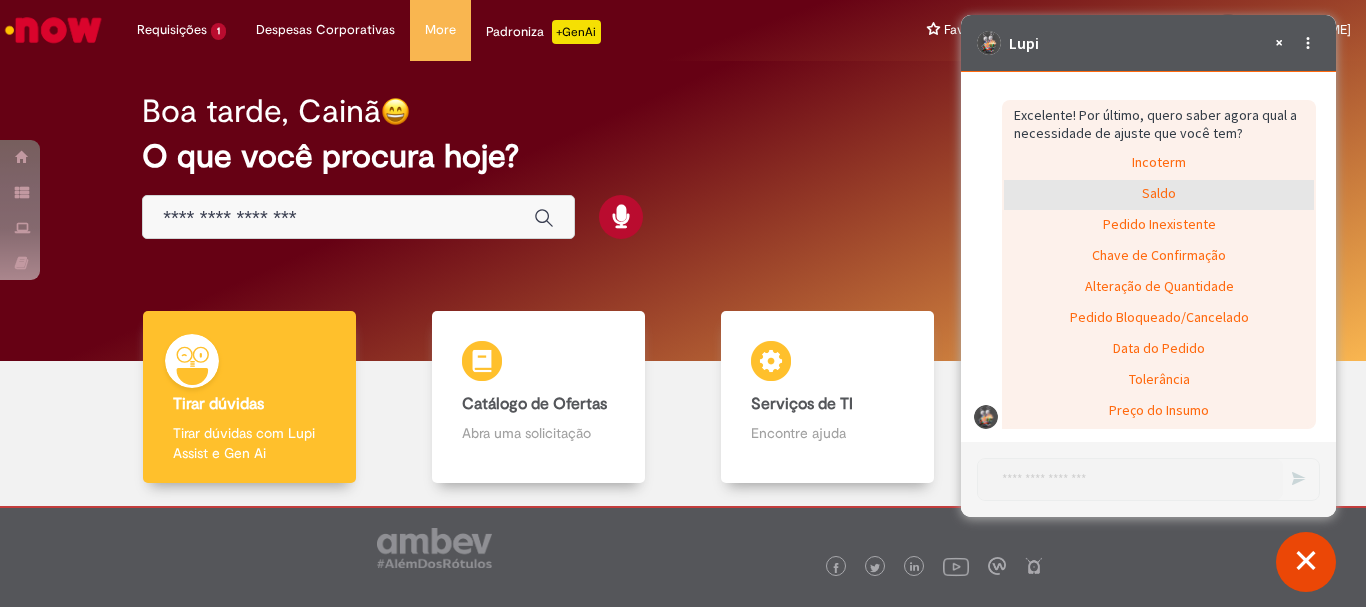 click on "Saldo" 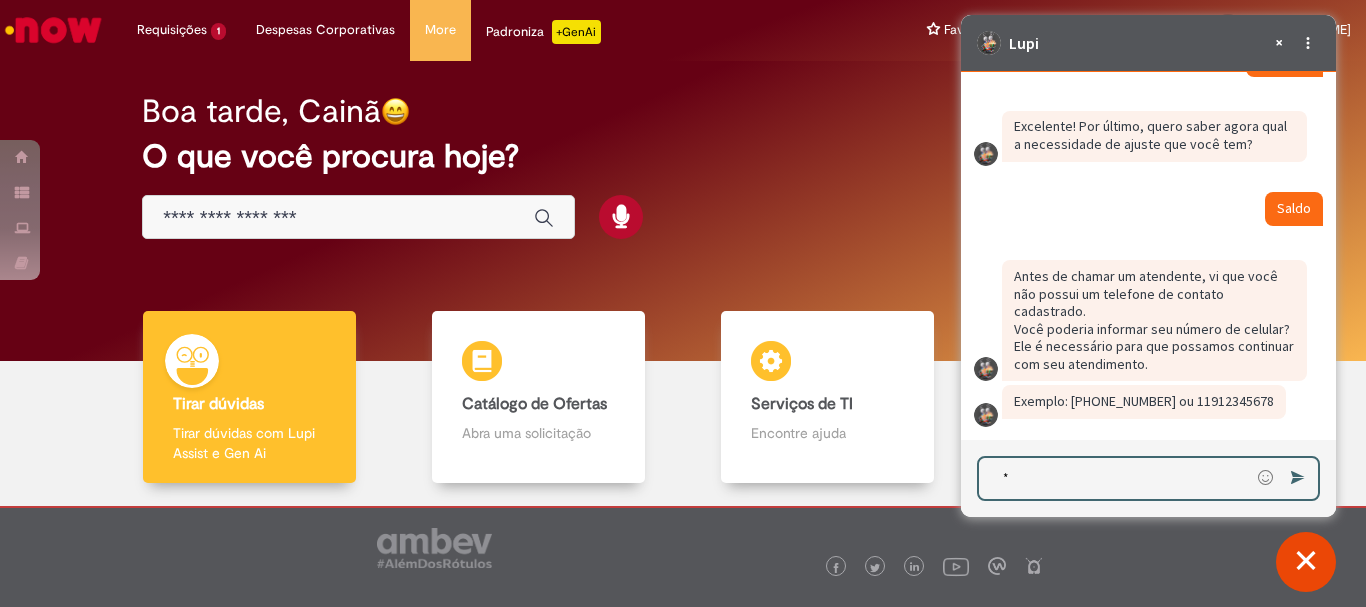 scroll, scrollTop: 4293, scrollLeft: 0, axis: vertical 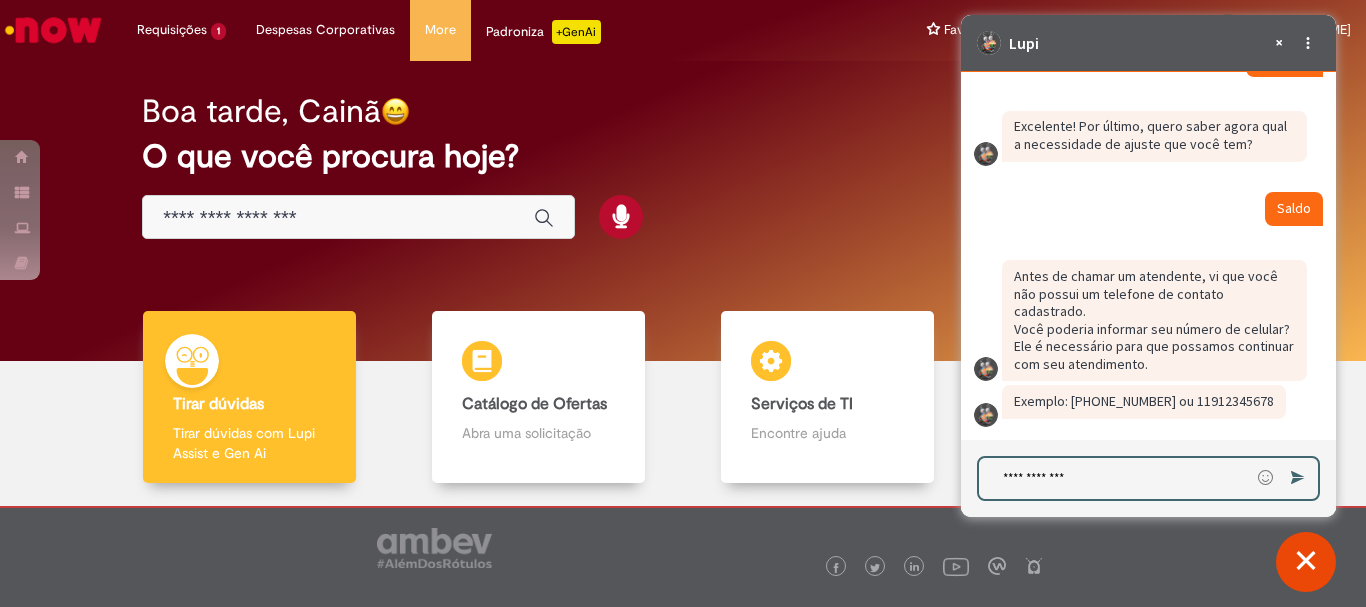 type on "**********" 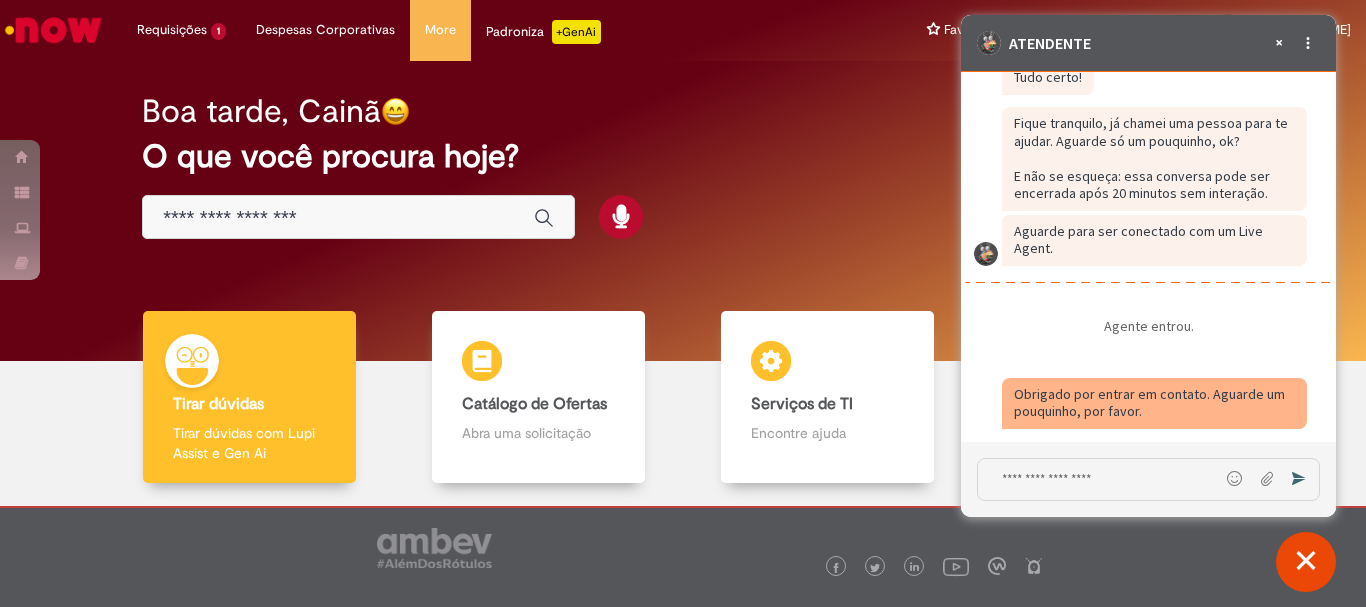 scroll, scrollTop: 4798, scrollLeft: 0, axis: vertical 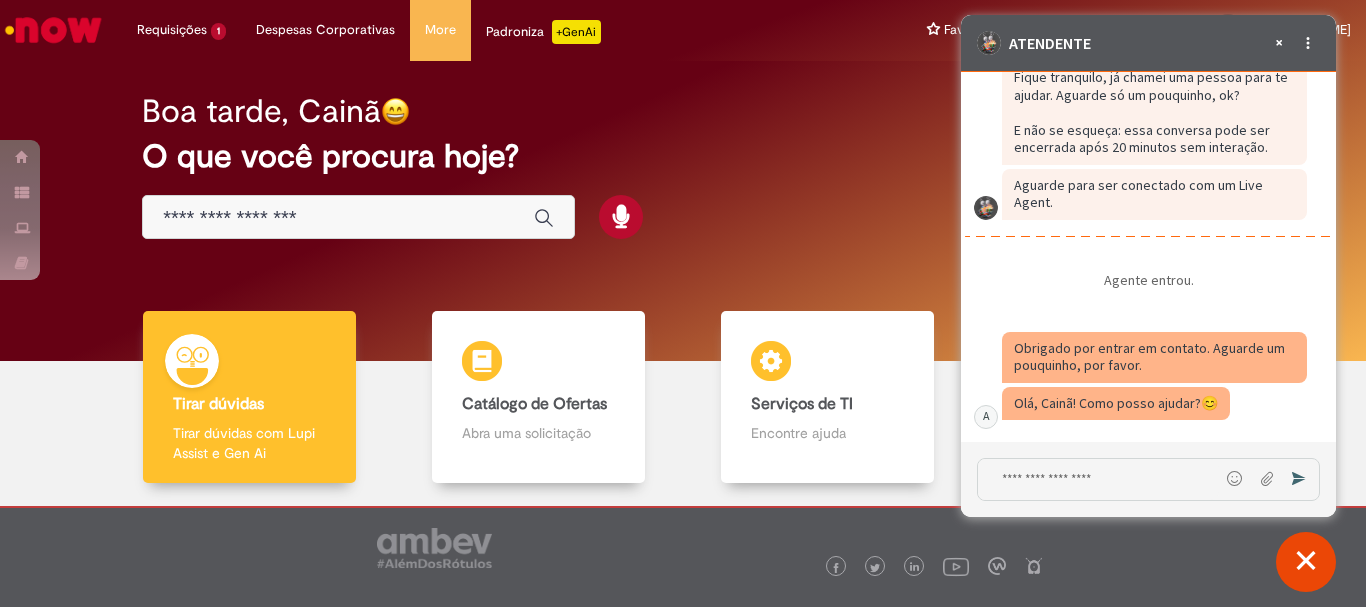 click at bounding box center [1098, 479] 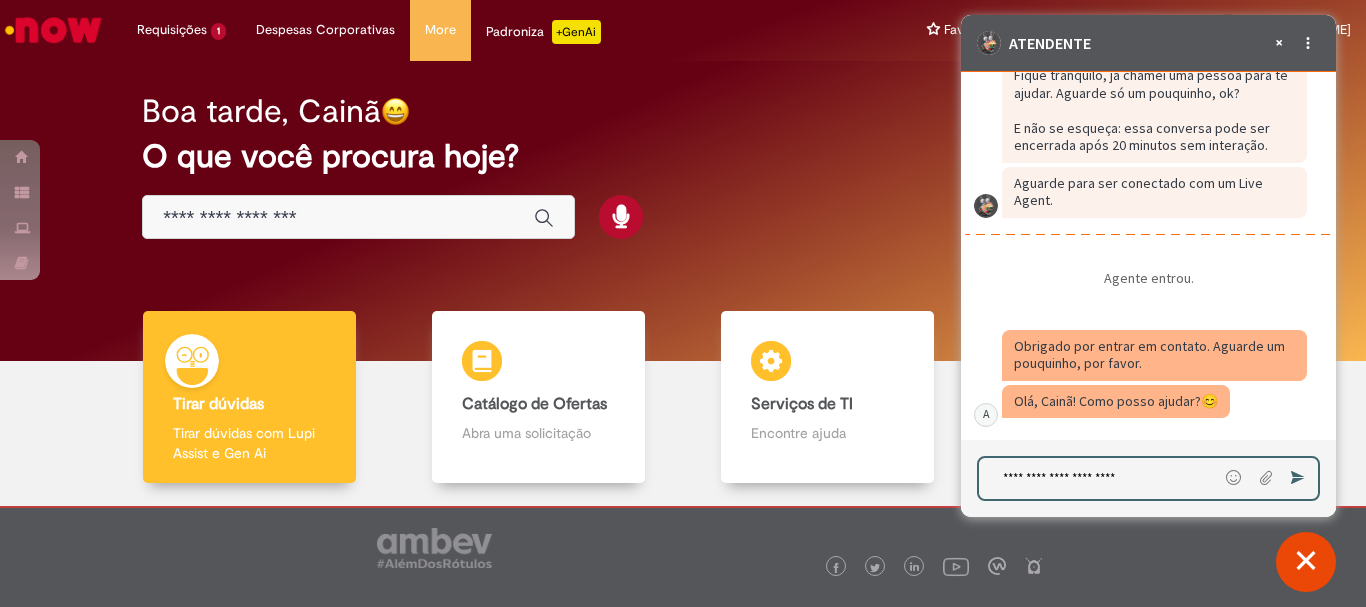 type on "**********" 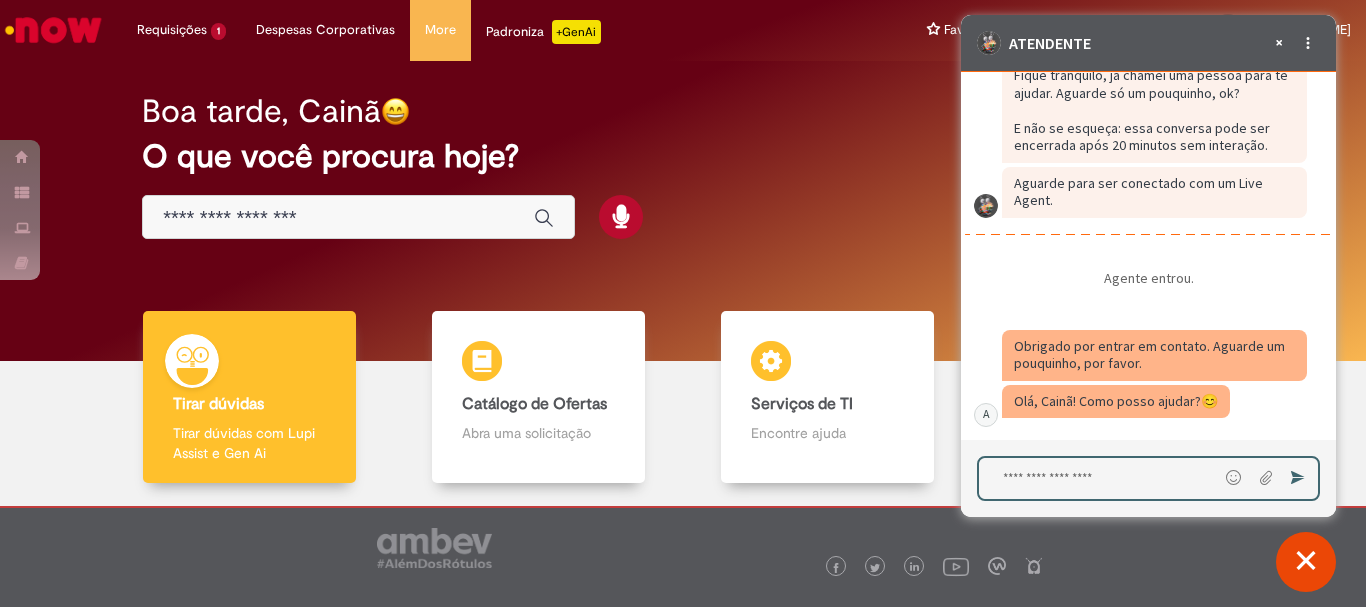 scroll, scrollTop: 4891, scrollLeft: 0, axis: vertical 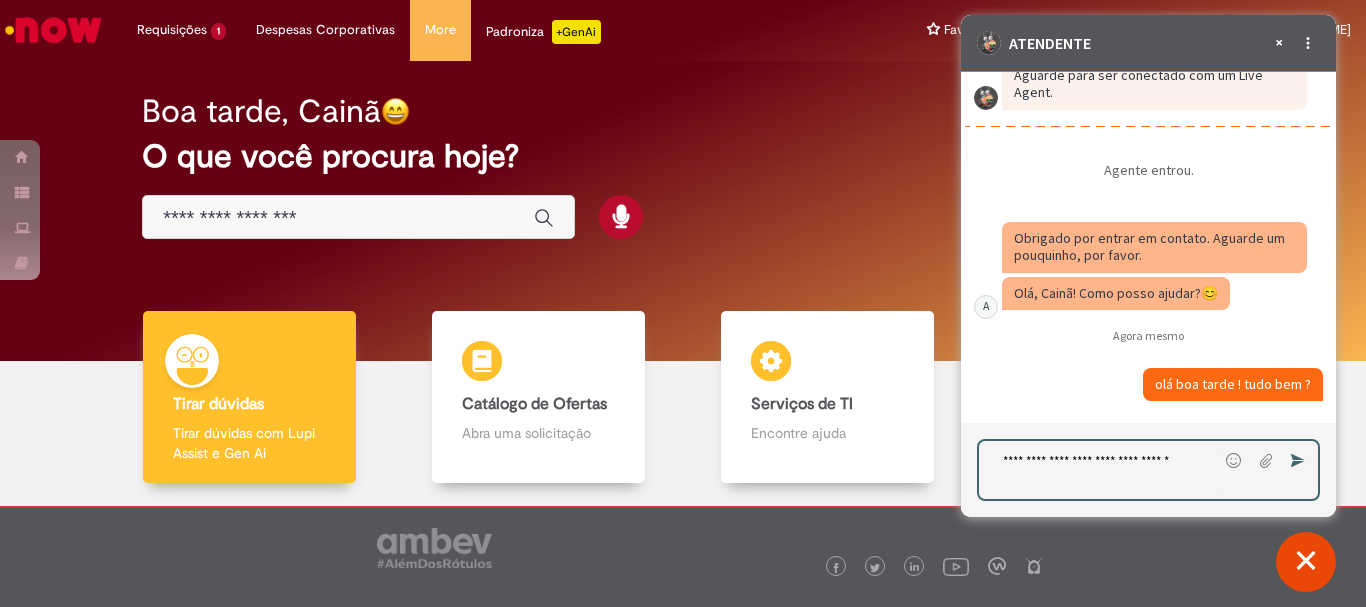 paste on "**********" 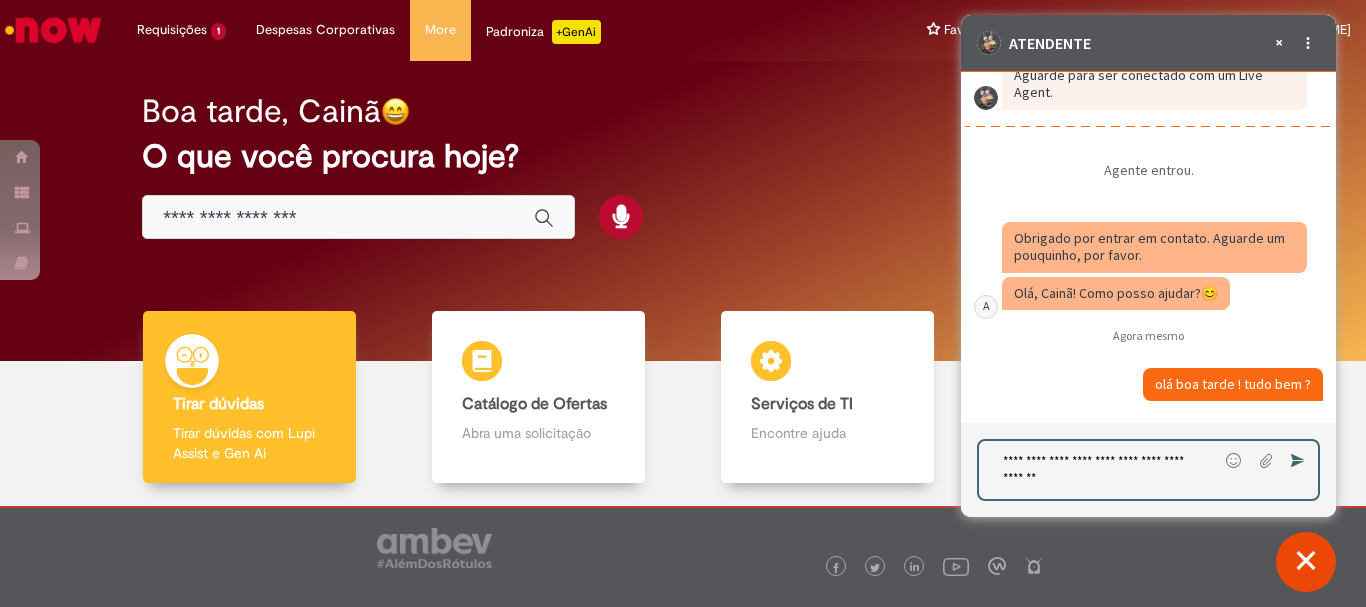 type on "**********" 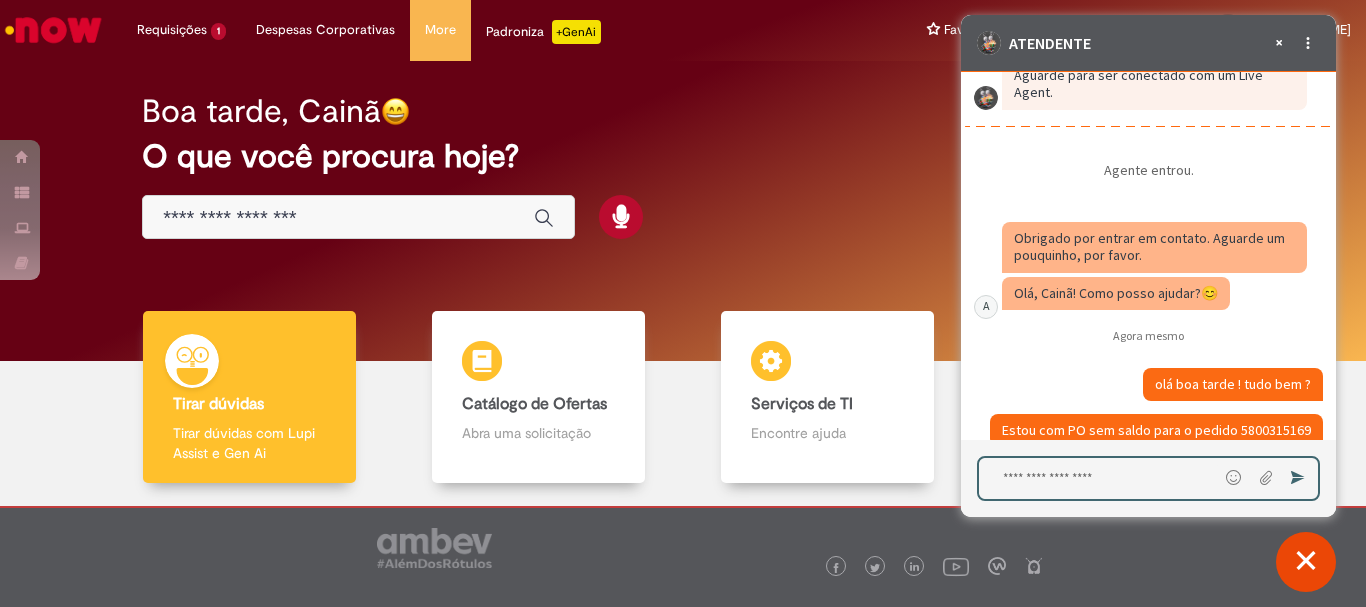 scroll, scrollTop: 4946, scrollLeft: 0, axis: vertical 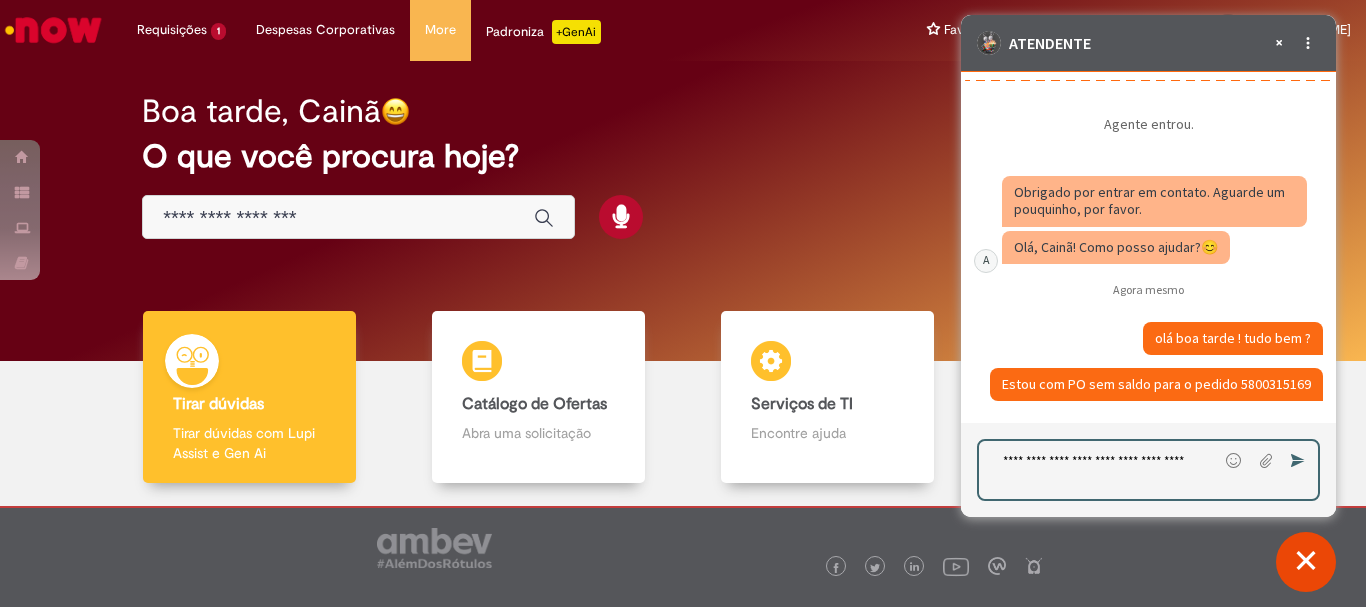 type on "**********" 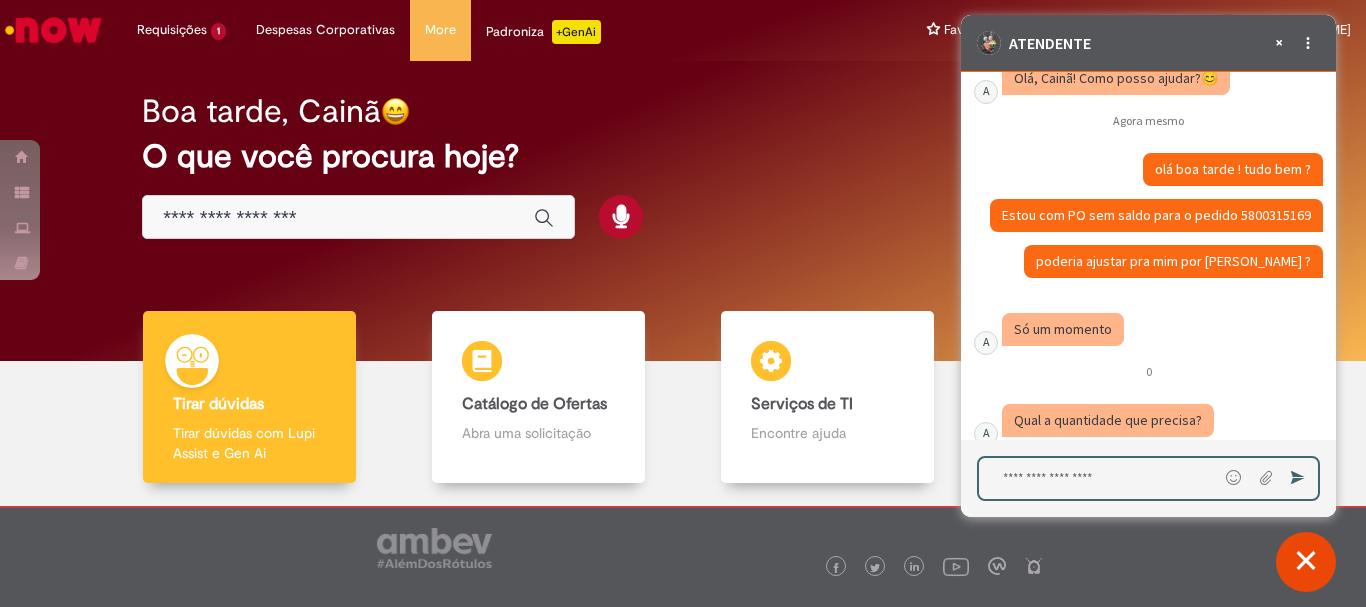 scroll, scrollTop: 5151, scrollLeft: 0, axis: vertical 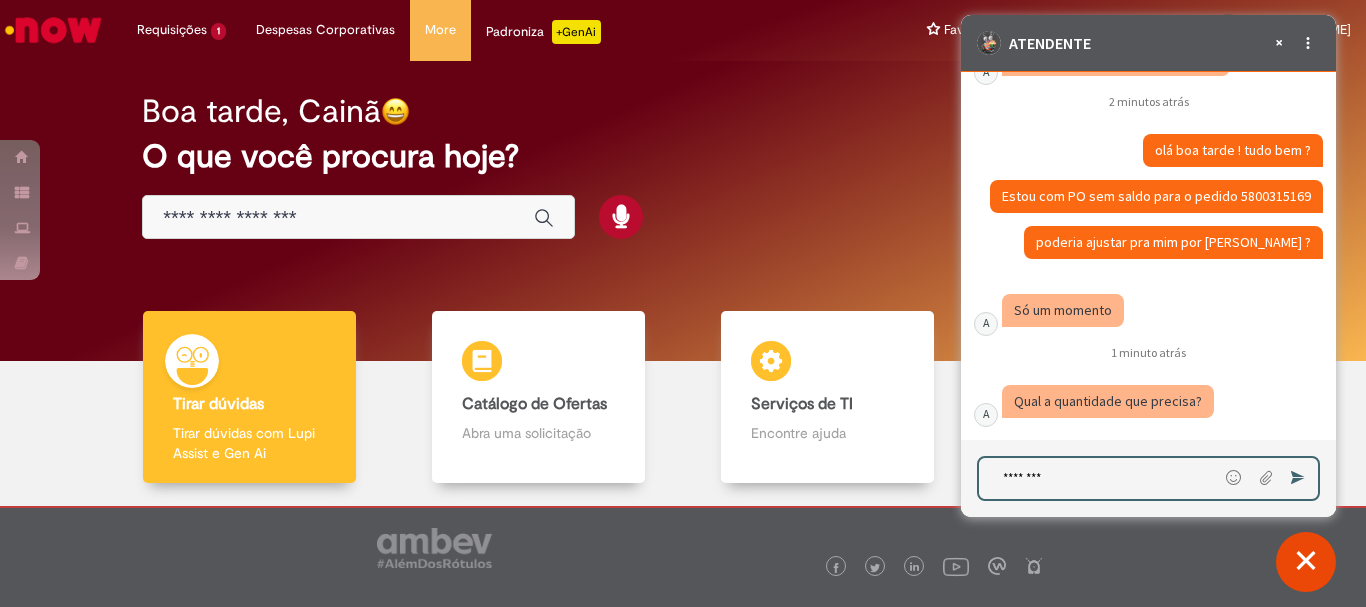 type on "********" 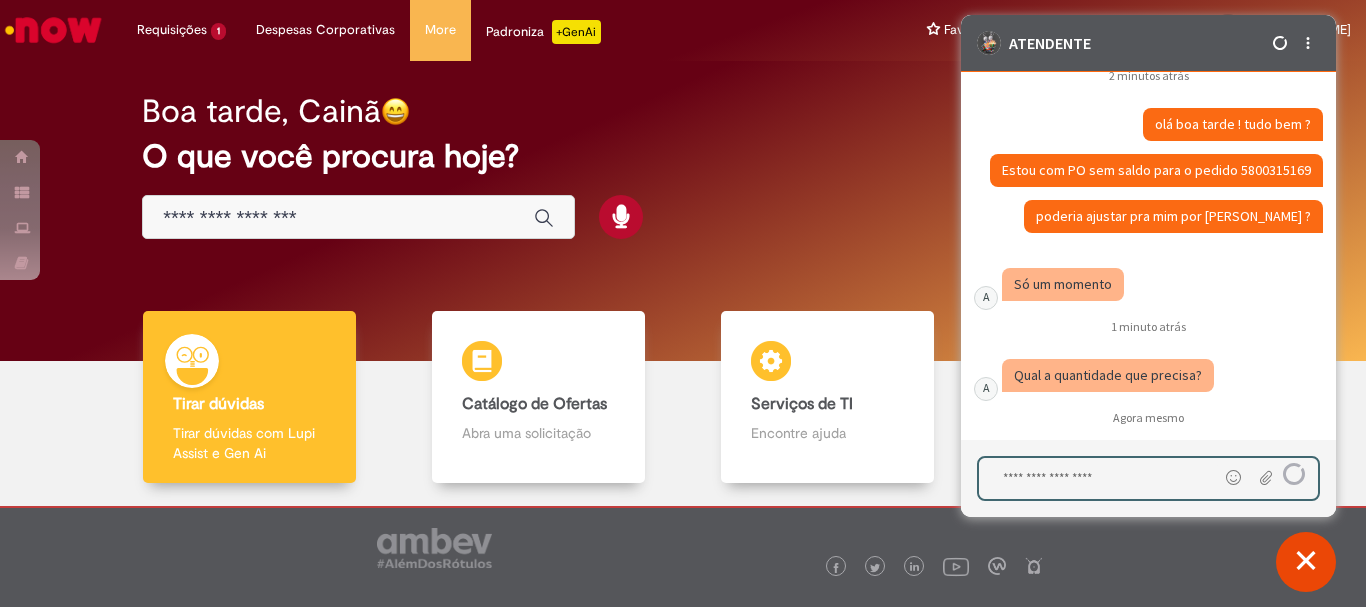 scroll, scrollTop: 5242, scrollLeft: 0, axis: vertical 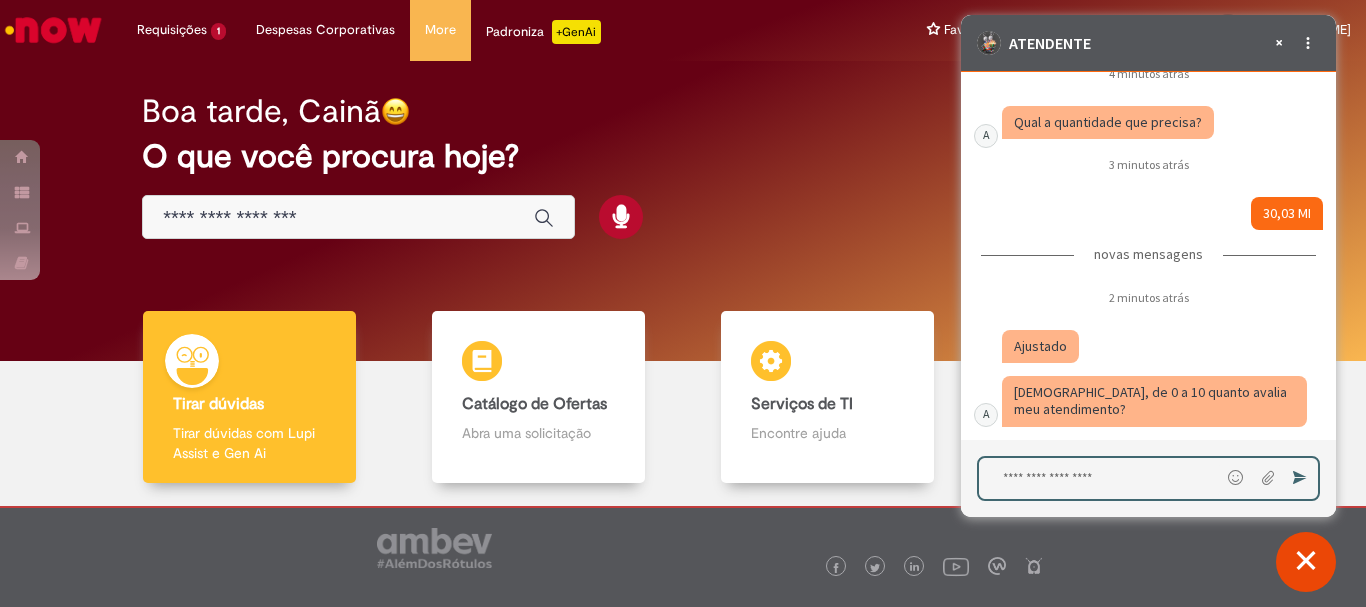 click at bounding box center (1099, 478) 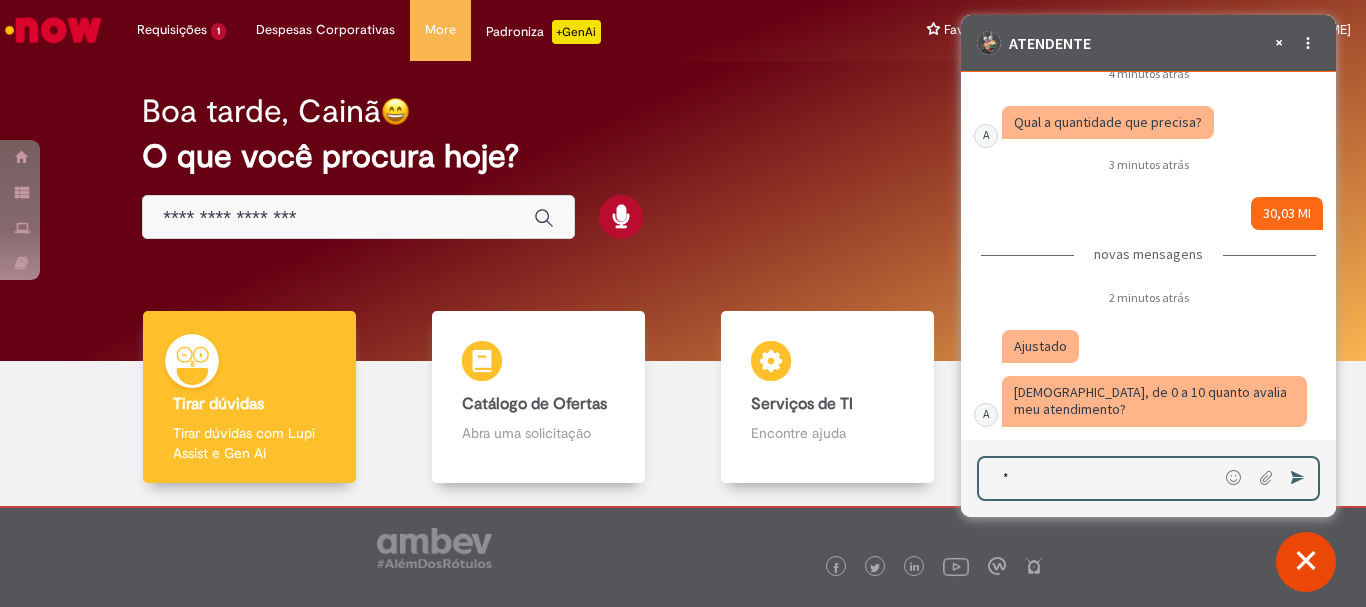 type on "**" 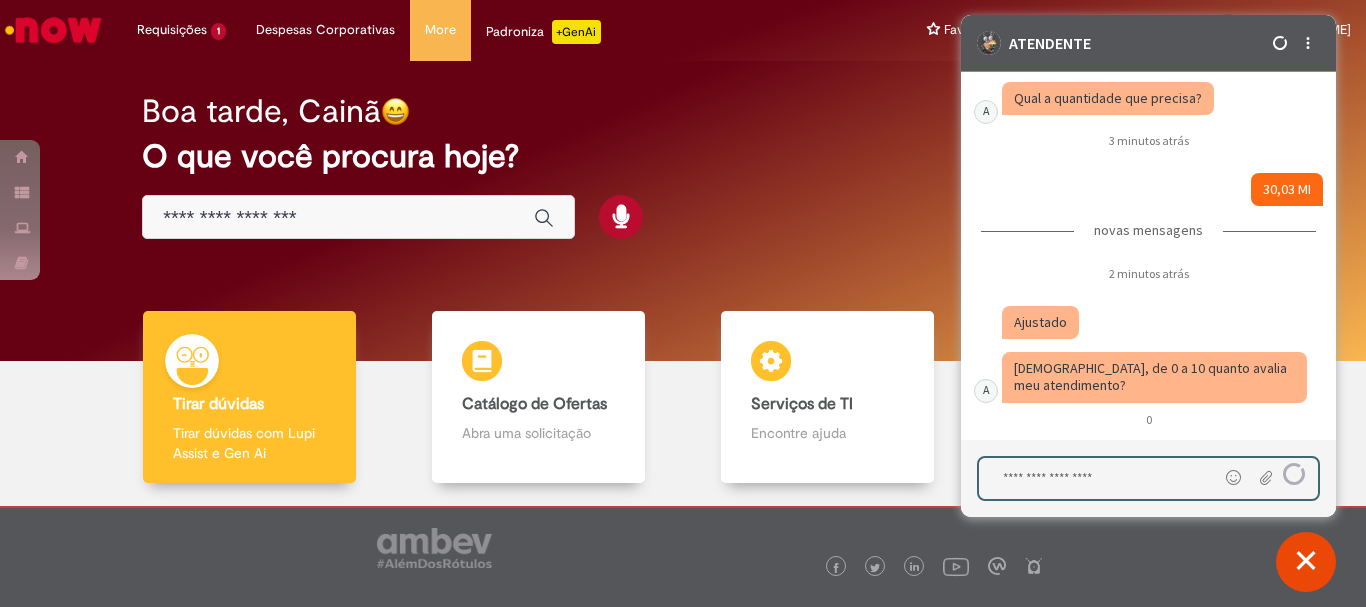 scroll, scrollTop: 5521, scrollLeft: 0, axis: vertical 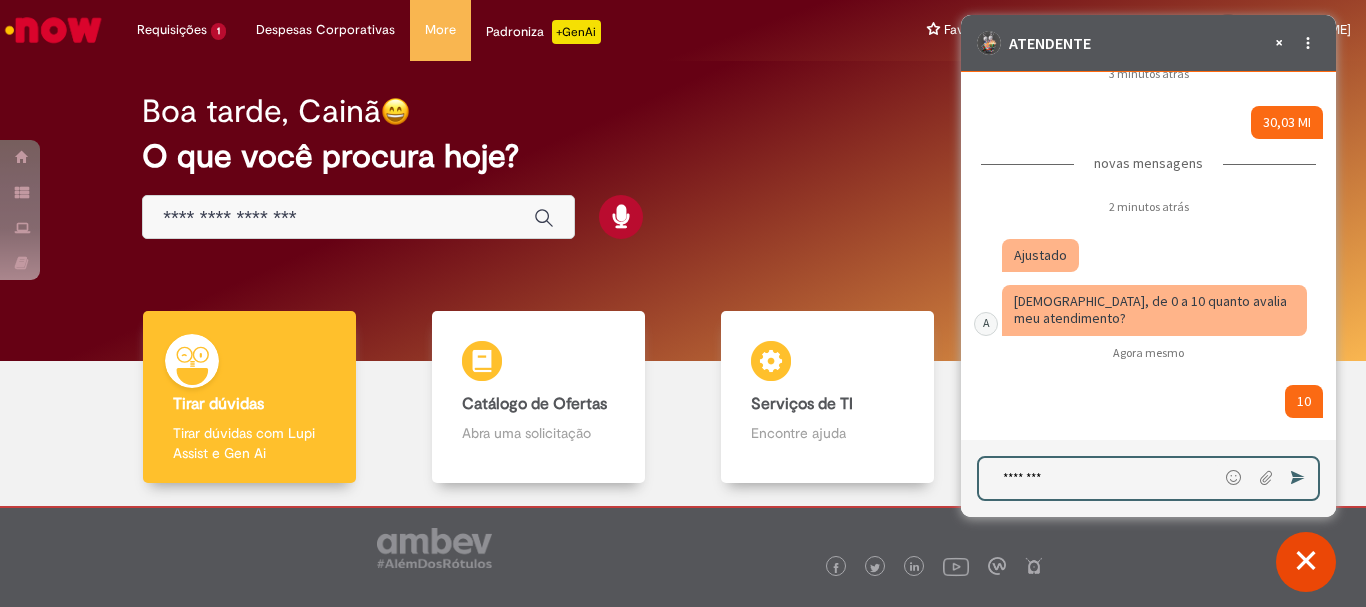 type on "********" 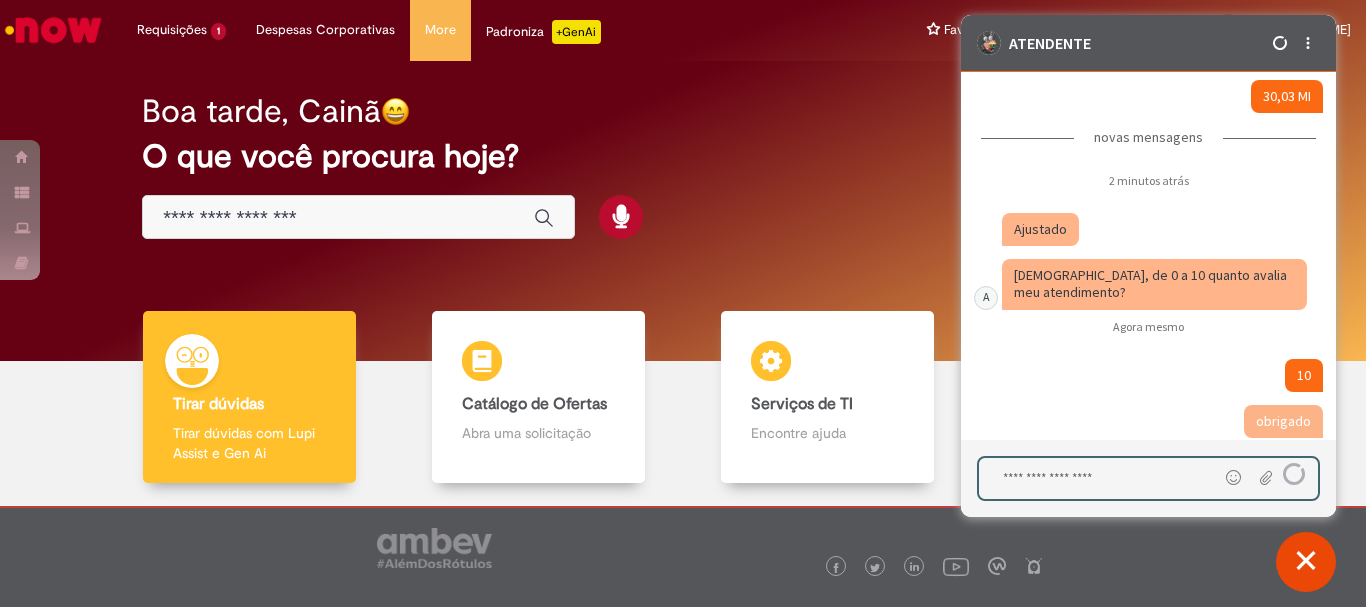 scroll, scrollTop: 5567, scrollLeft: 0, axis: vertical 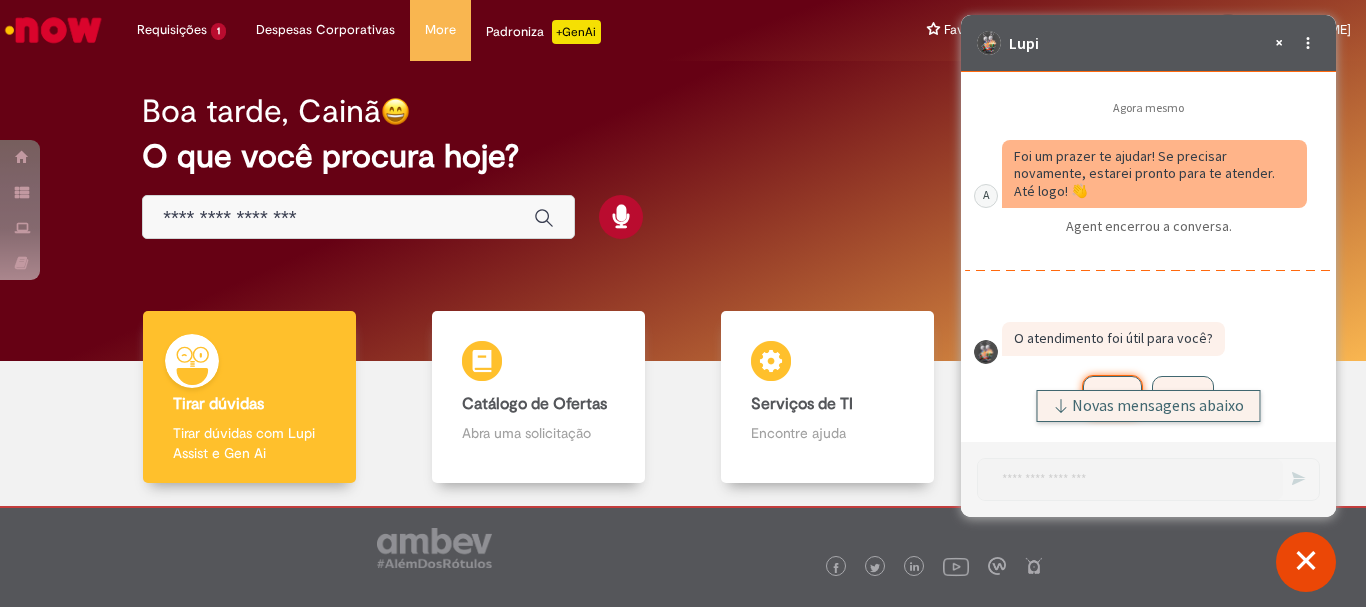 click on "Novas mensagens abaixo" at bounding box center (1158, 406) 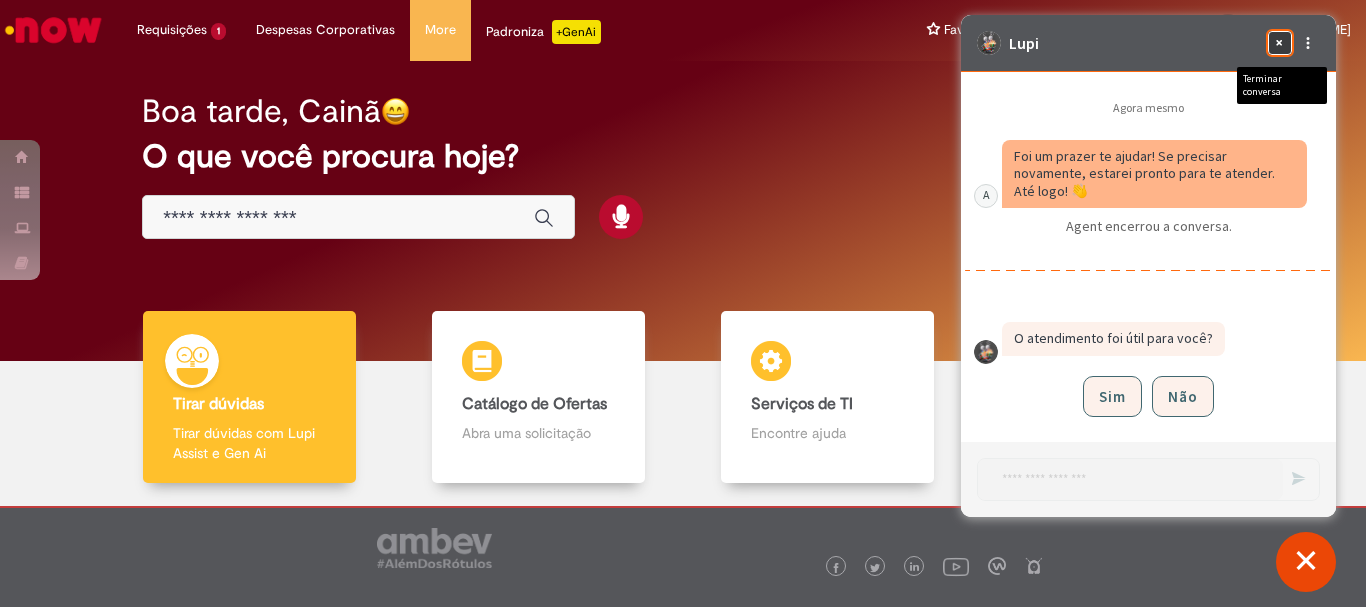 click on "Terminar conversa" at bounding box center (1280, 43) 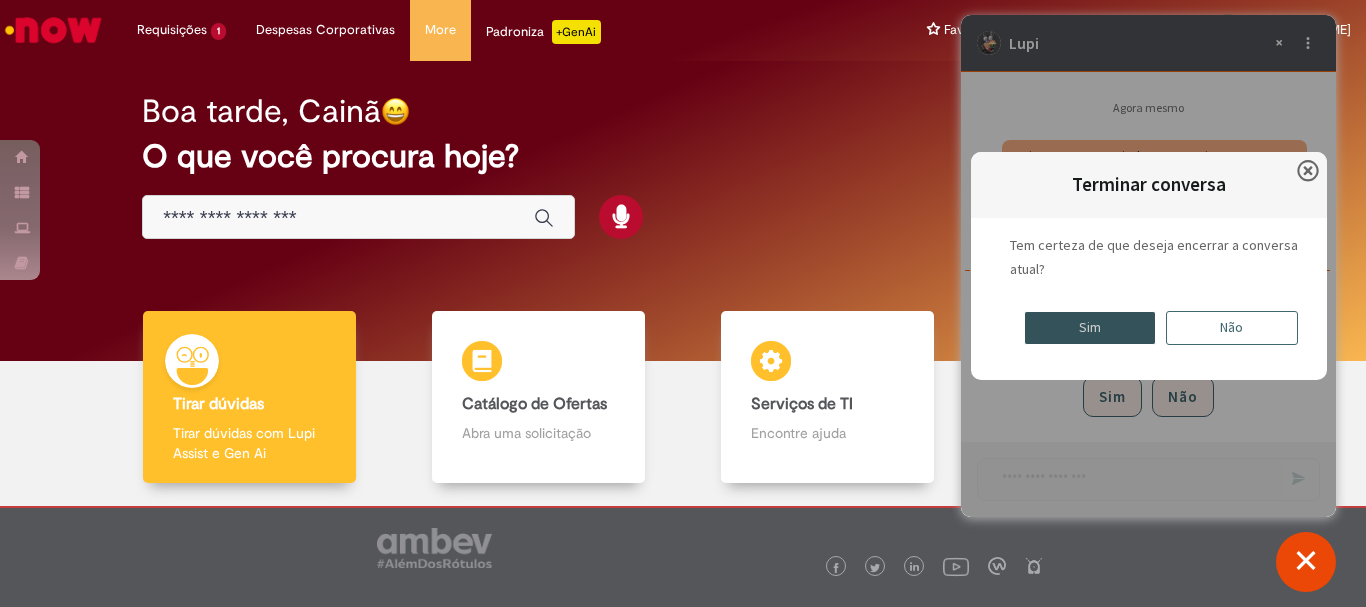 click on "Sim" at bounding box center (1090, 328) 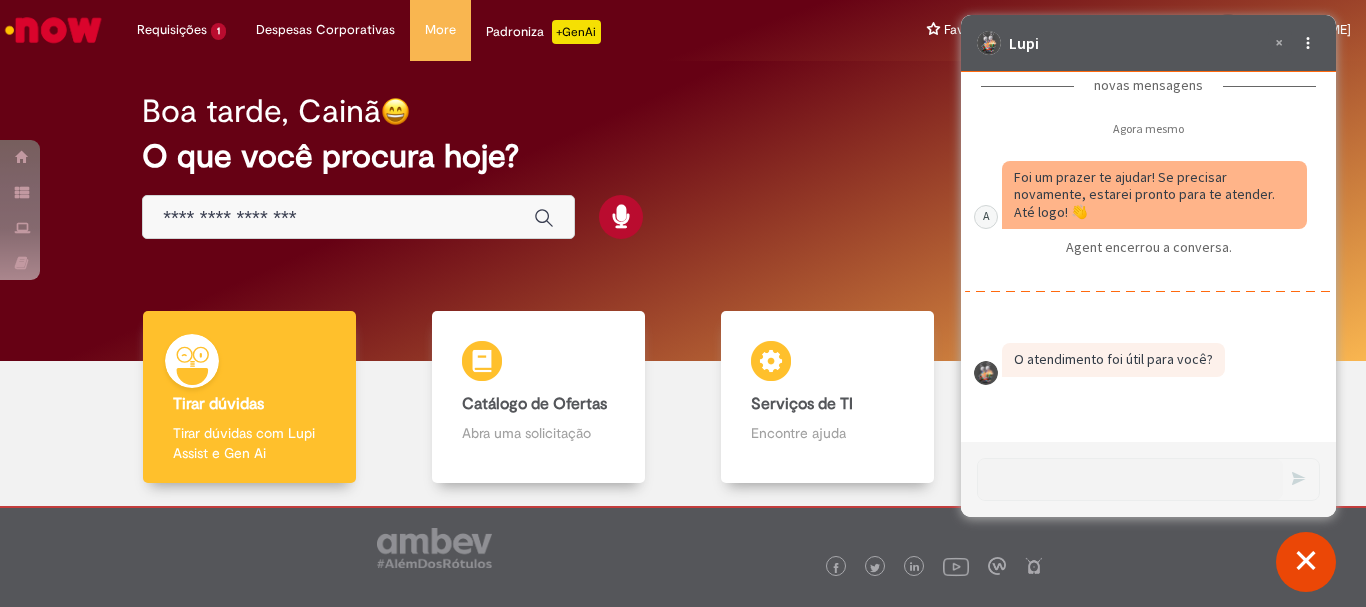 scroll, scrollTop: 5927, scrollLeft: 0, axis: vertical 